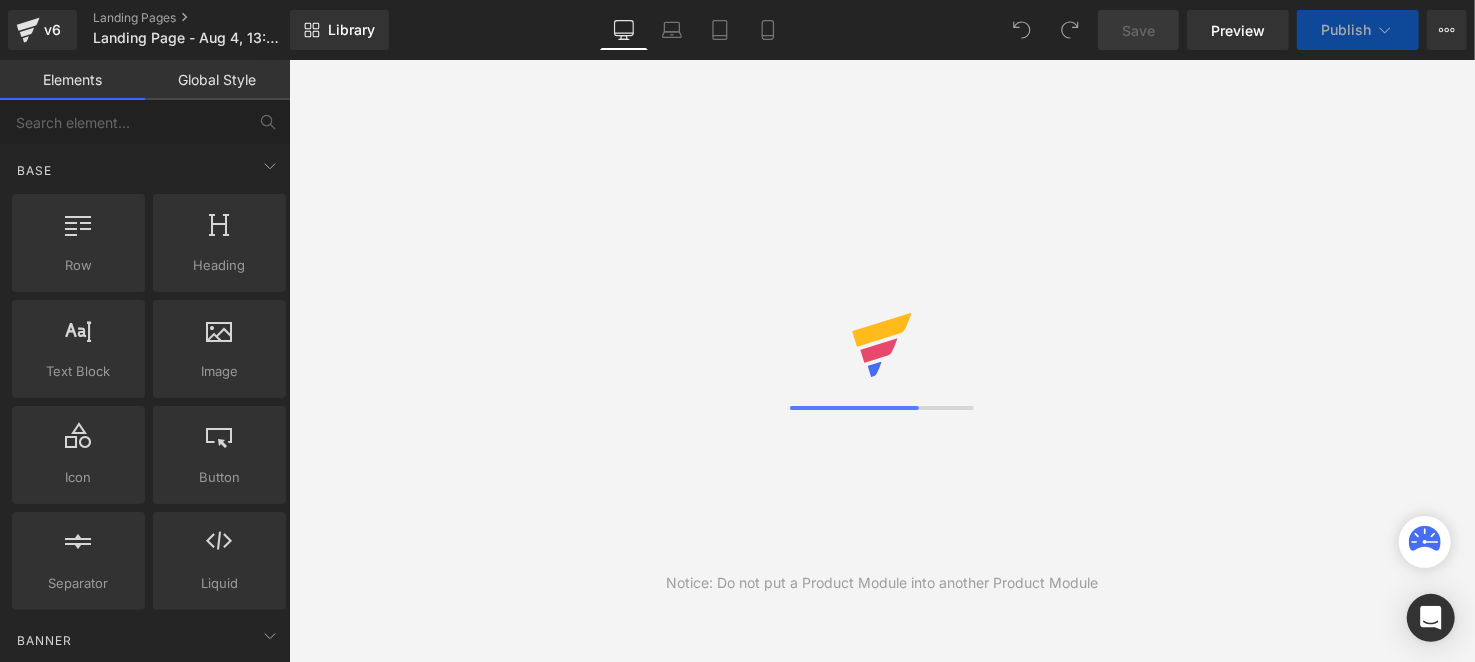 scroll, scrollTop: 0, scrollLeft: 0, axis: both 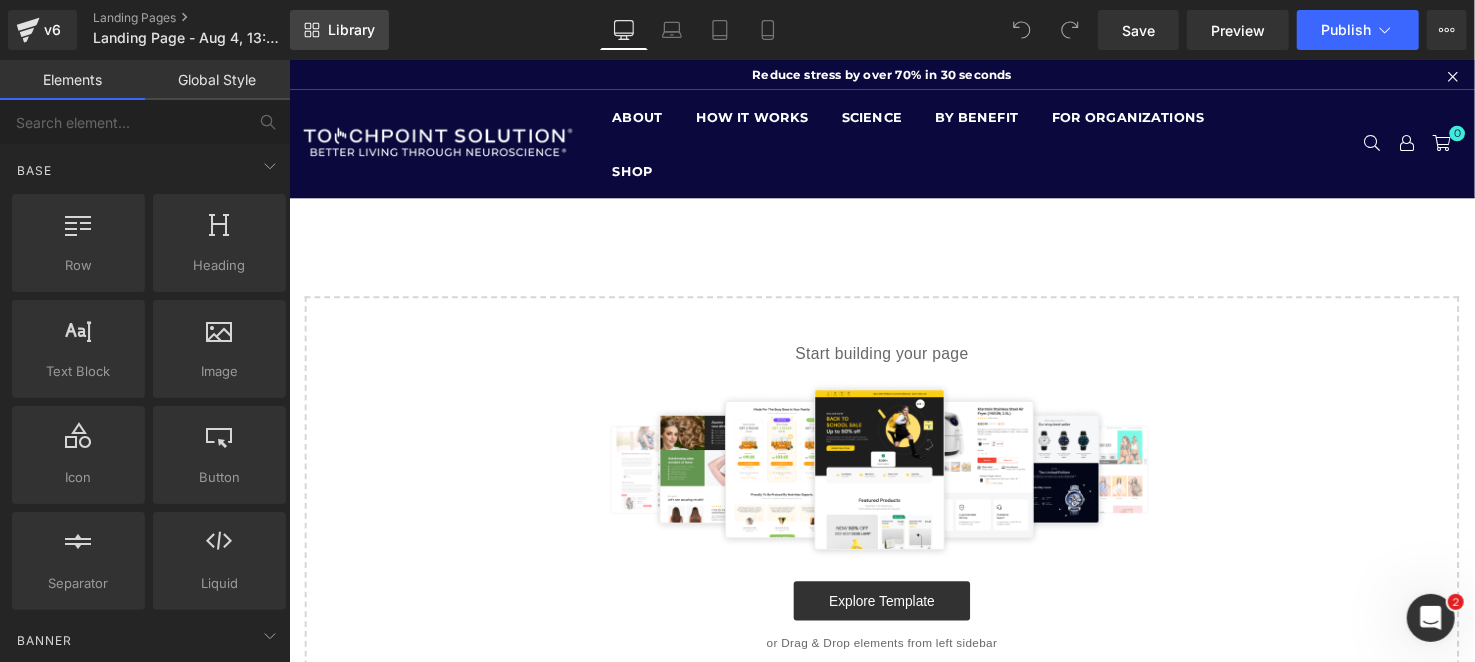 click on "Library" at bounding box center (339, 30) 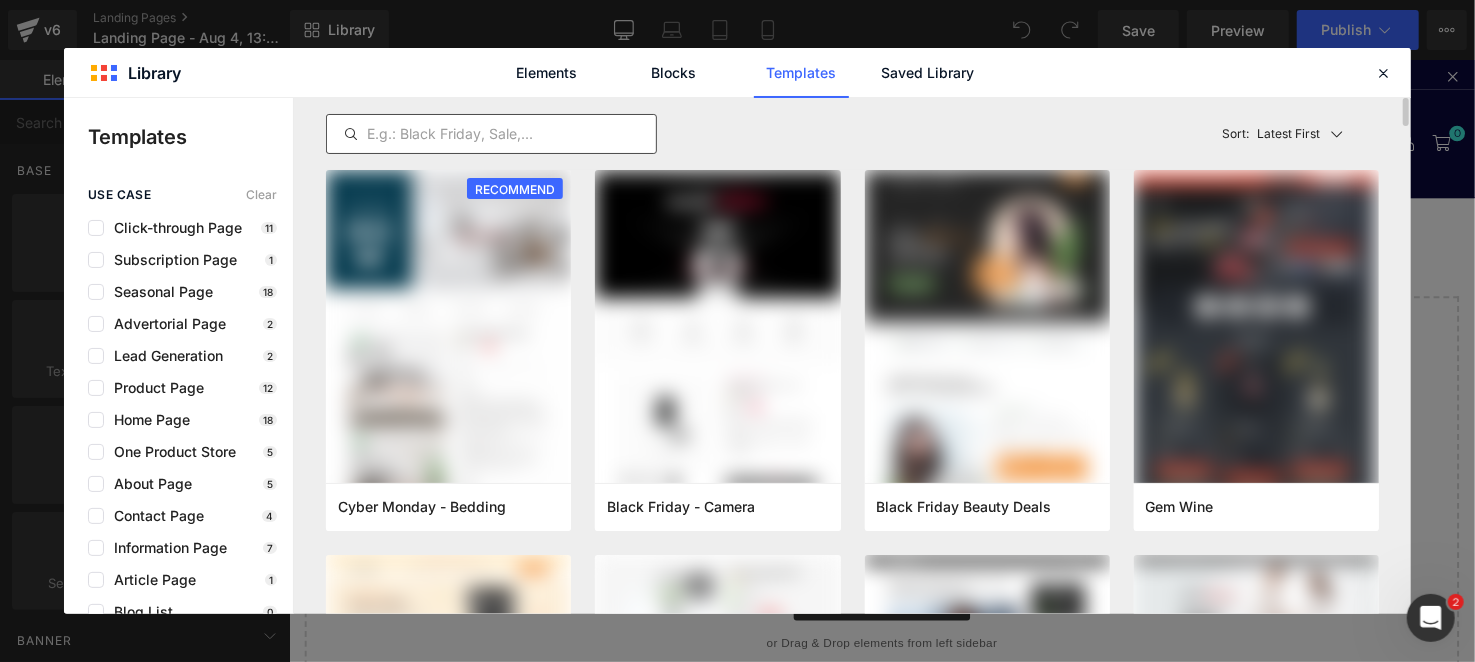 click at bounding box center [491, 134] 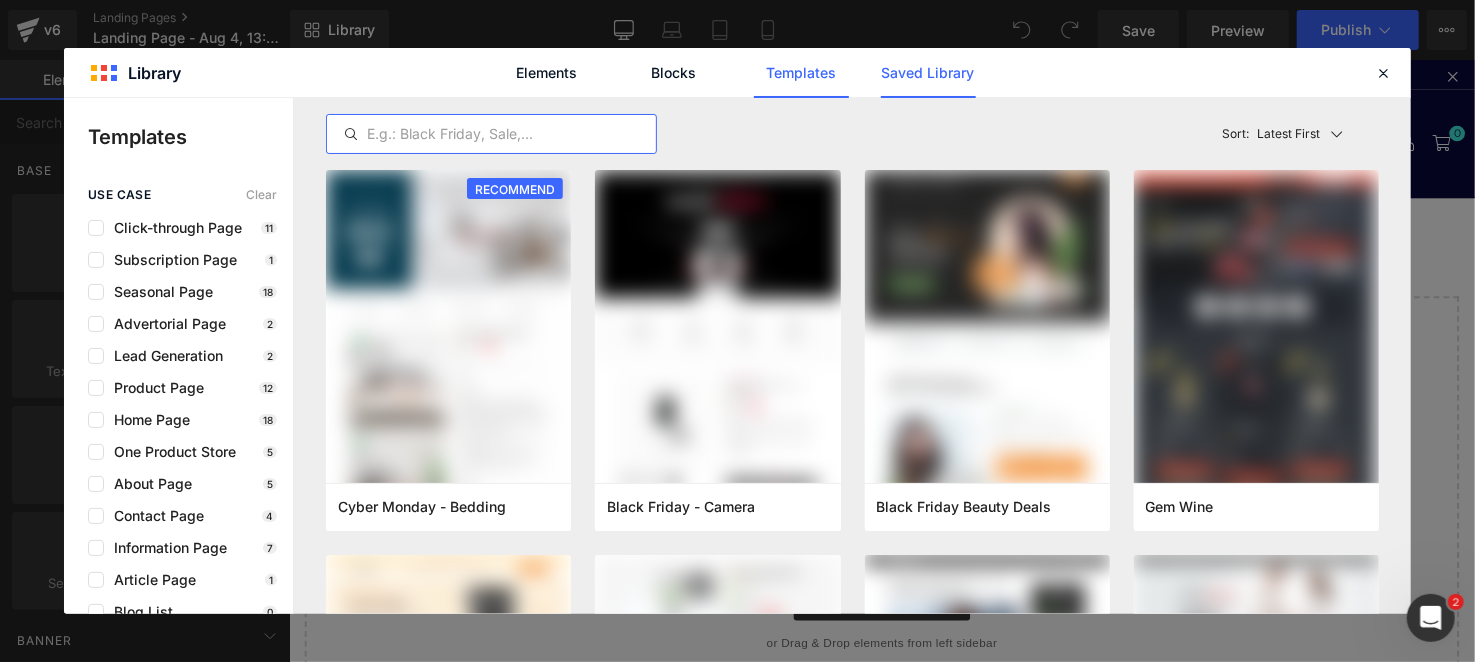 click on "Saved Library" 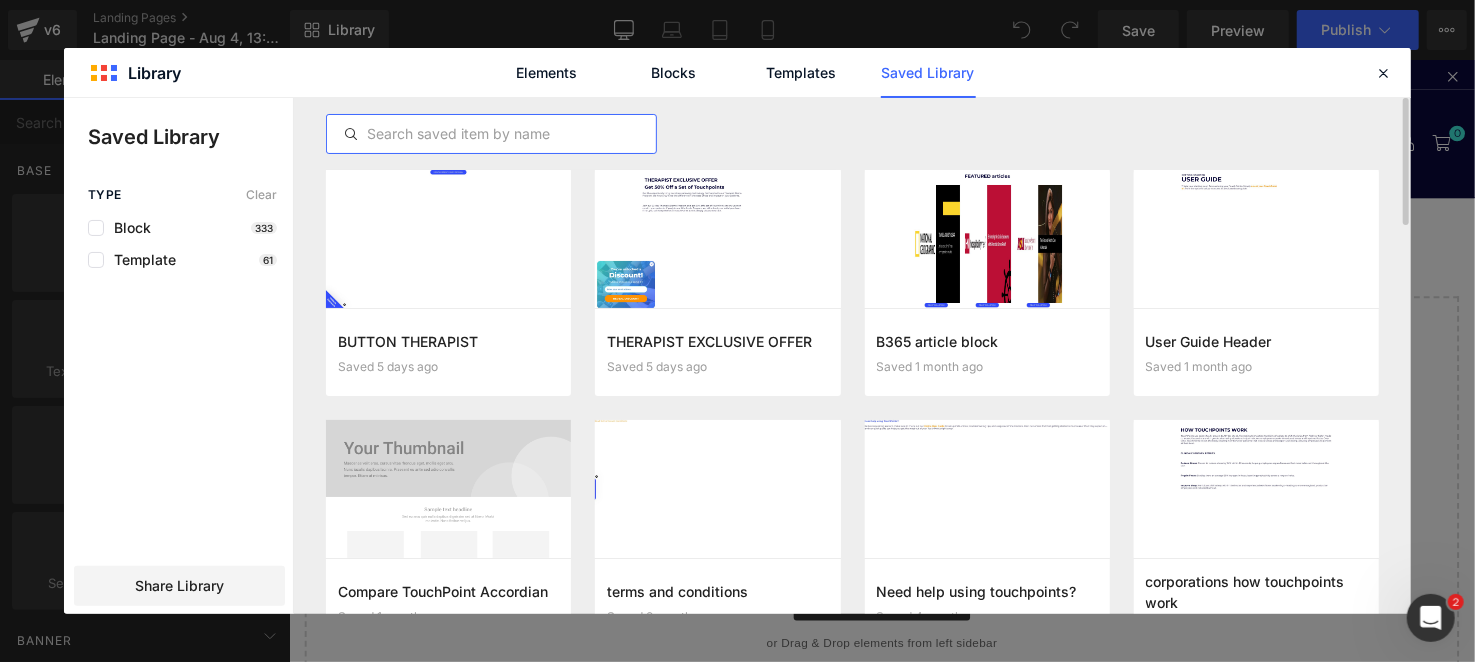 click at bounding box center (491, 134) 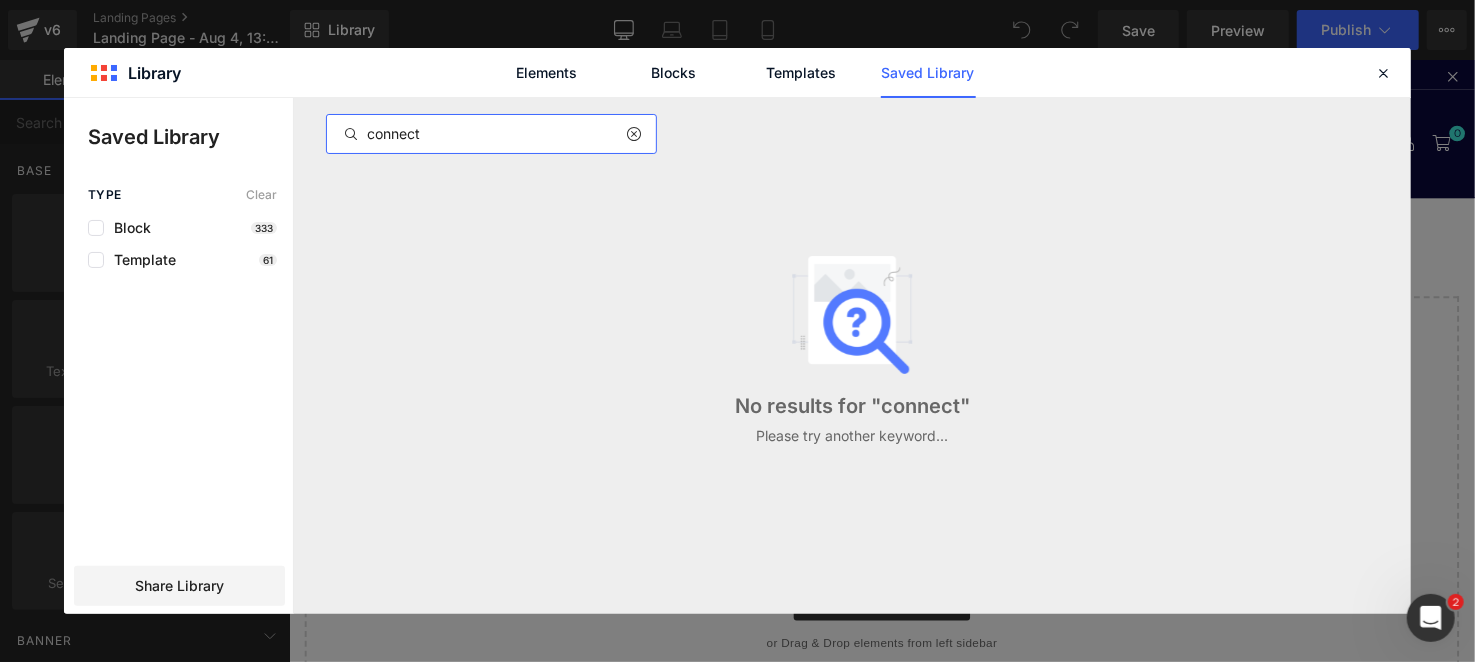 type on "connect" 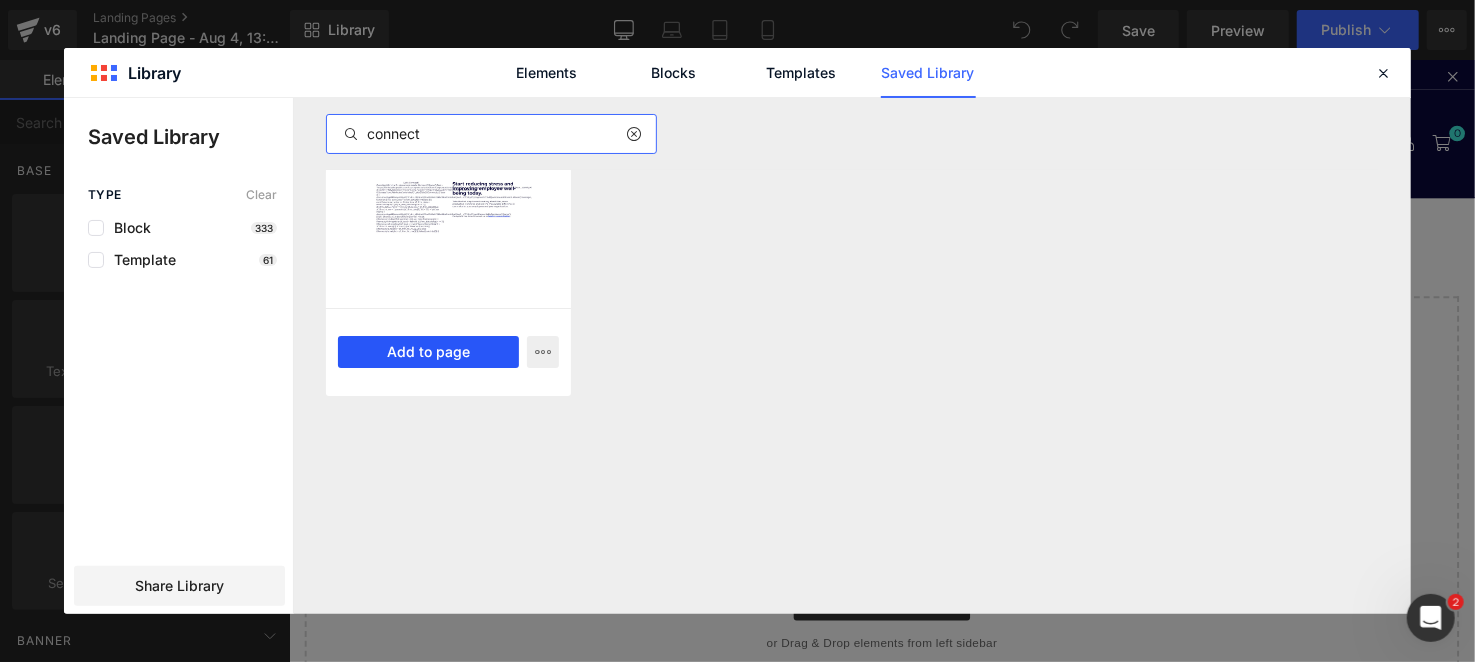 click on "Add to page" at bounding box center (428, 352) 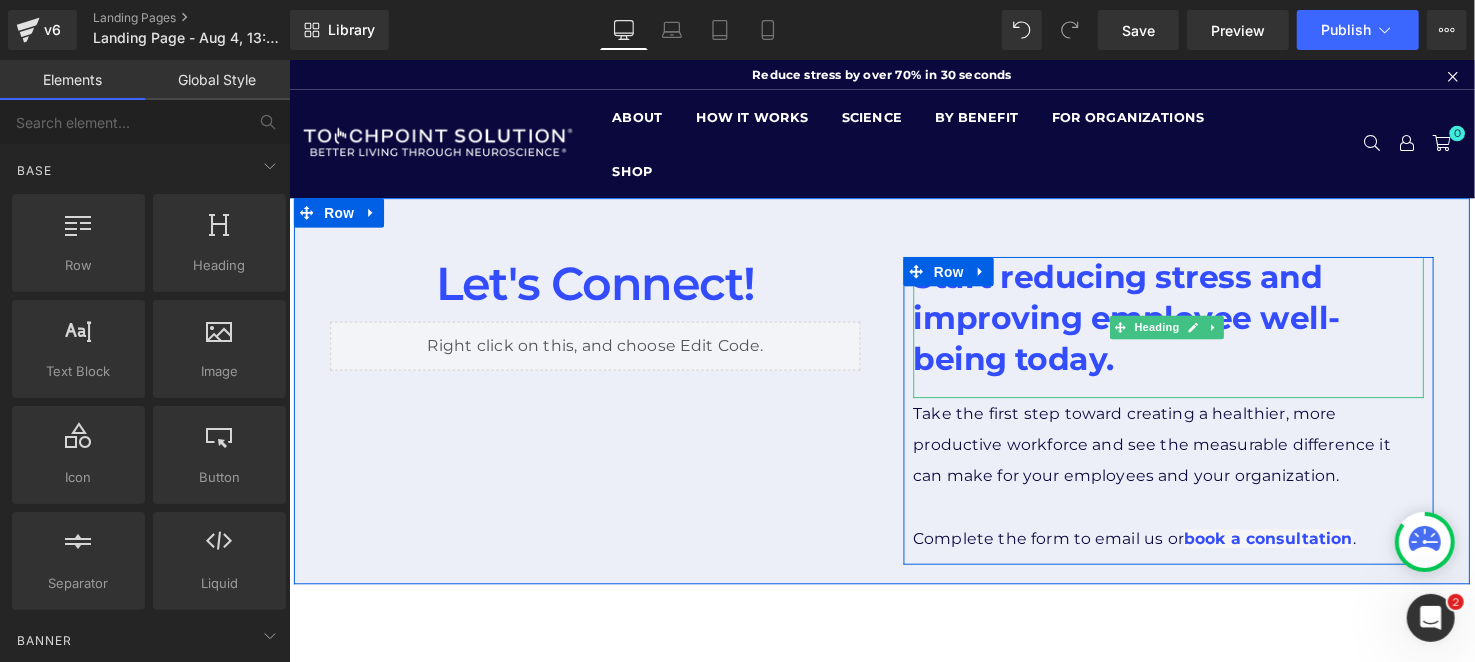 click on "Start reducing stress and improving employee w ell-being today." at bounding box center (1185, 322) 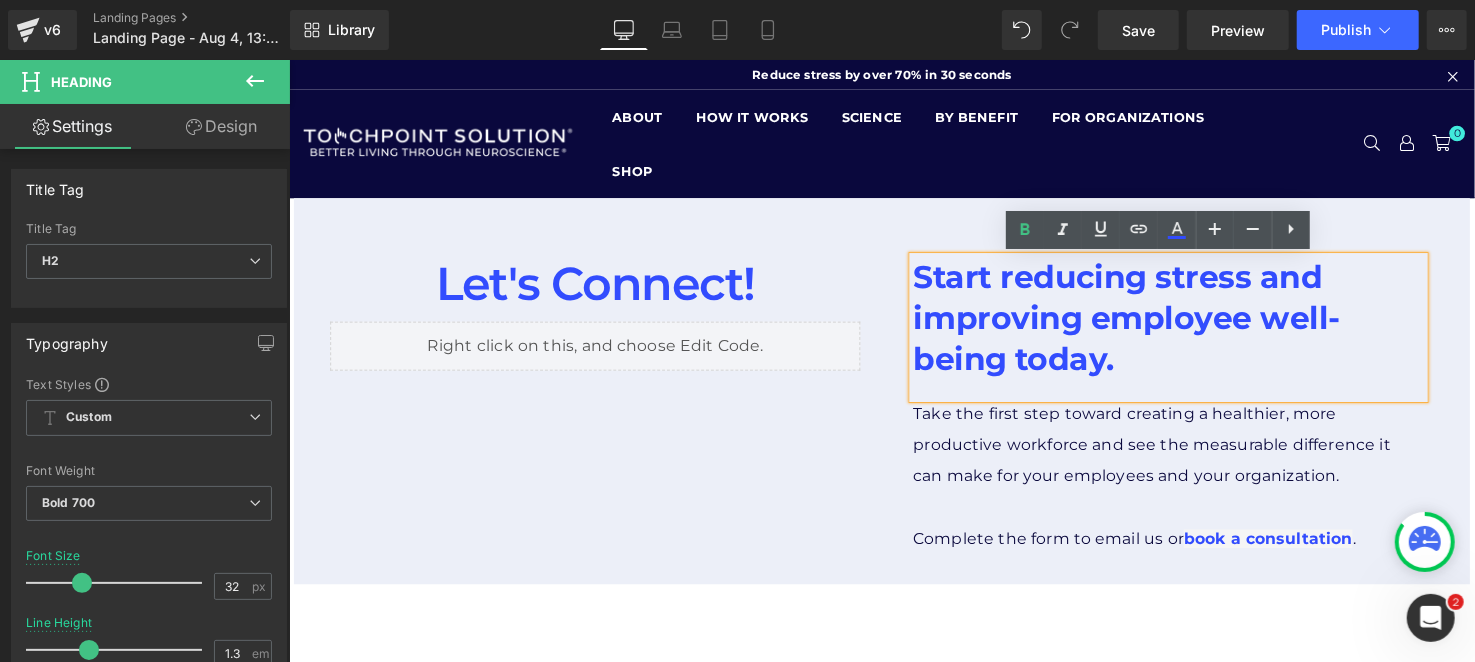 click on "Start reducing stress and improving employee w ell-being today." at bounding box center (1185, 322) 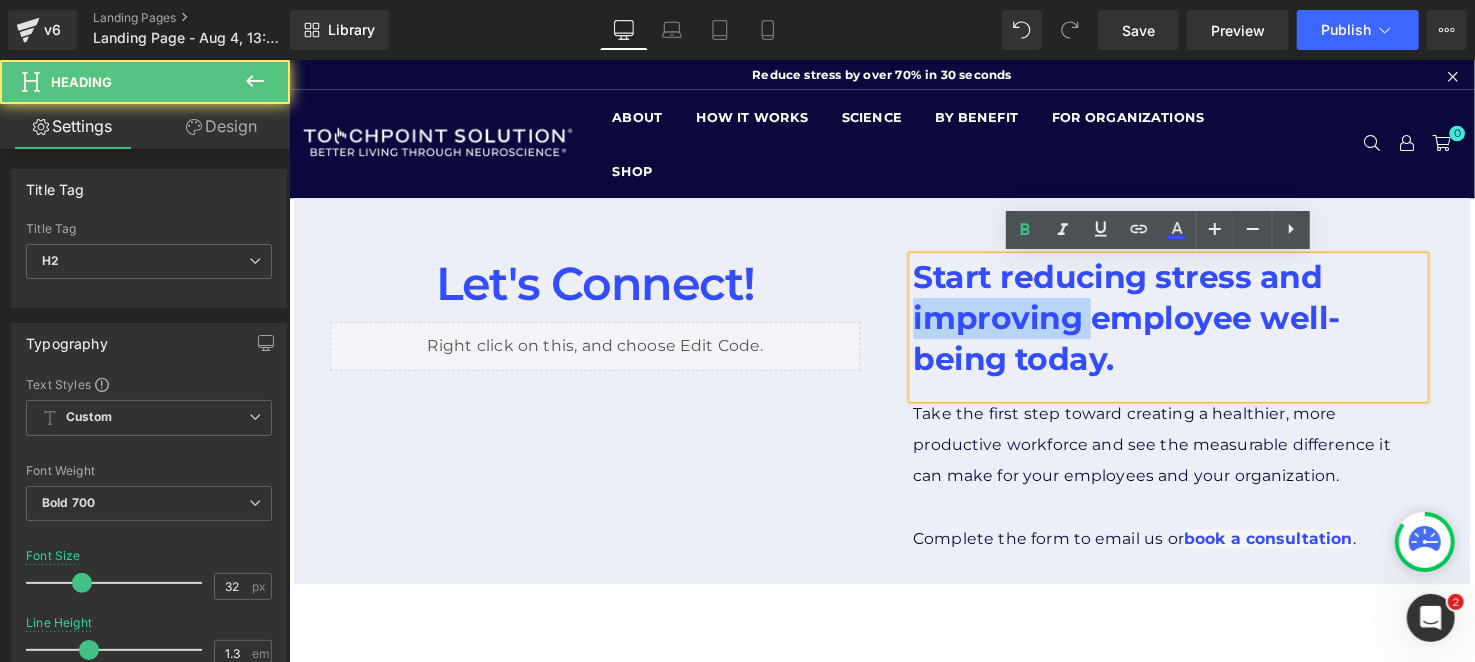 click on "Start reducing stress and improving employee w ell-being today." at bounding box center (1185, 322) 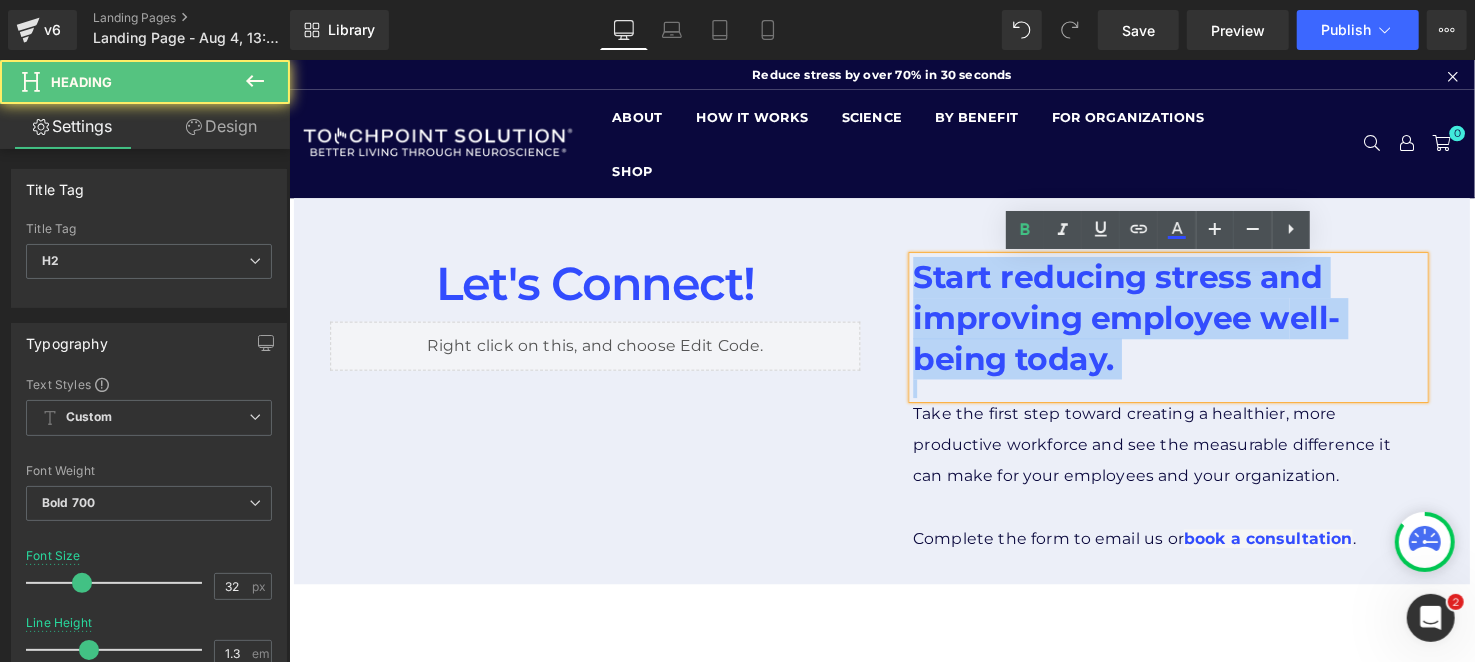 click on "Start reducing stress and improving employee w ell-being today." at bounding box center (1185, 322) 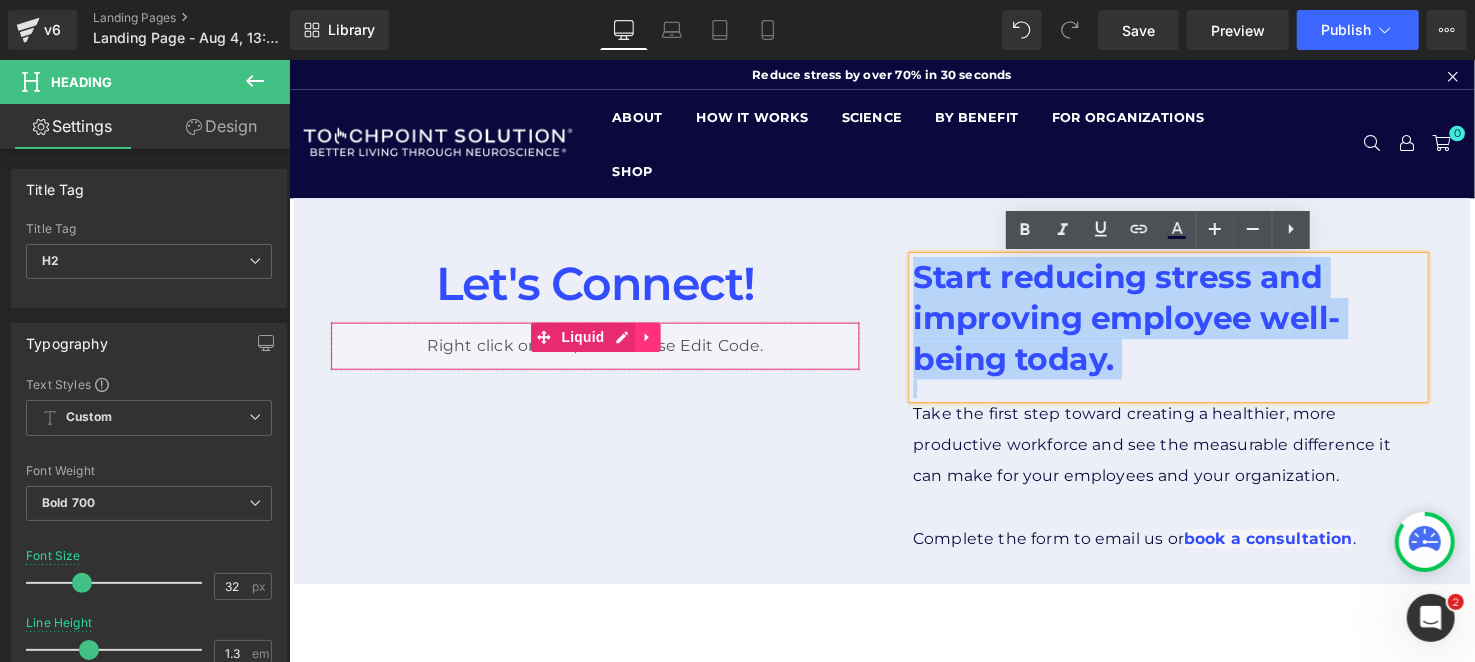click at bounding box center [654, 342] 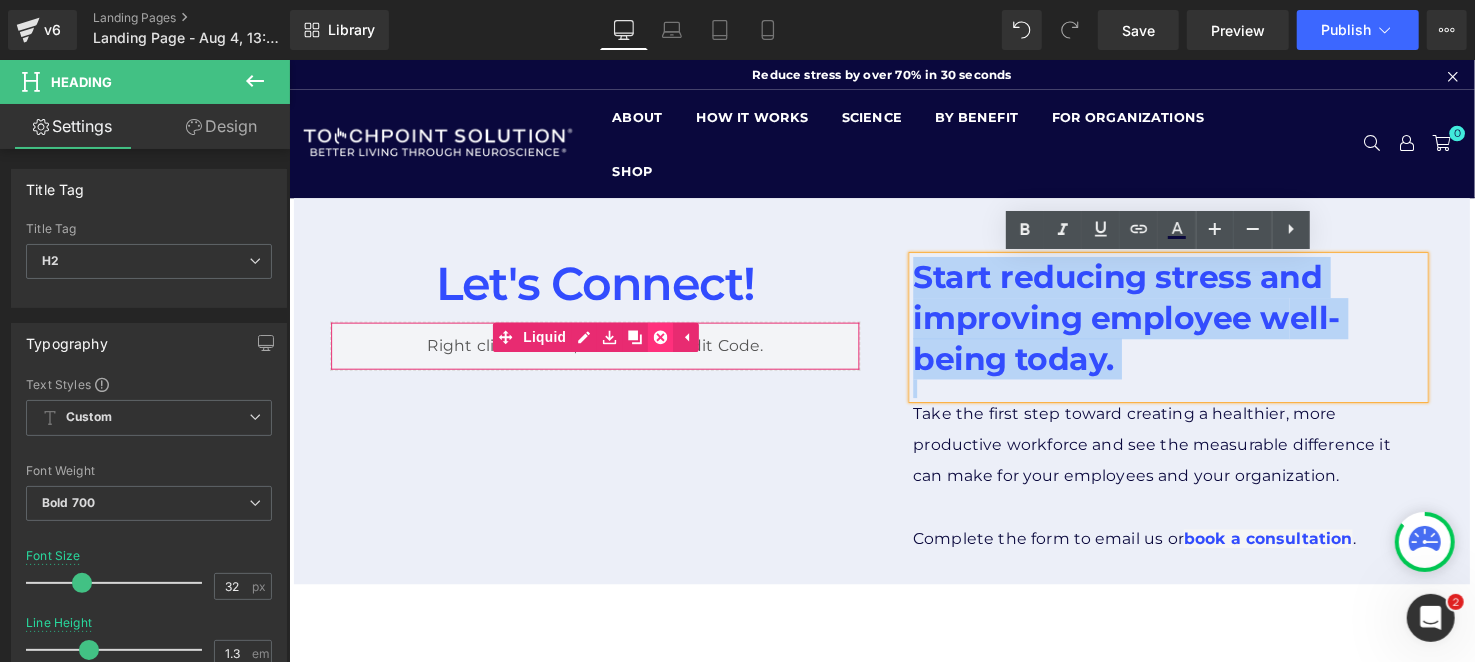 click 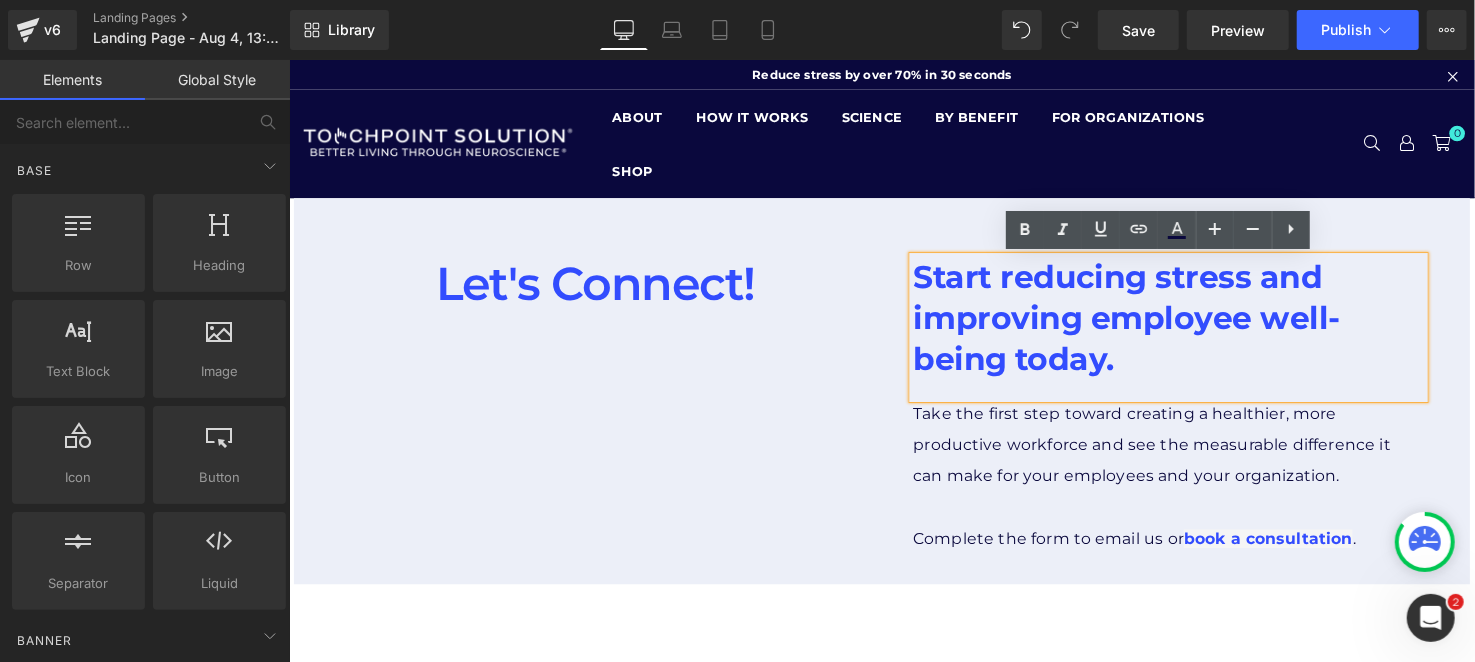 click on "Let's Connect! Text Block         Row         Start reducing stress and improving employee w ell-being today. Heading         Take the first step toward creating a healthier, more productive workforce and see the measurable difference it can make for your employees and your organization. Complete the form to email us or  book a consultation . Text Block         Row         Row         Row
Select your layout" at bounding box center [893, 529] 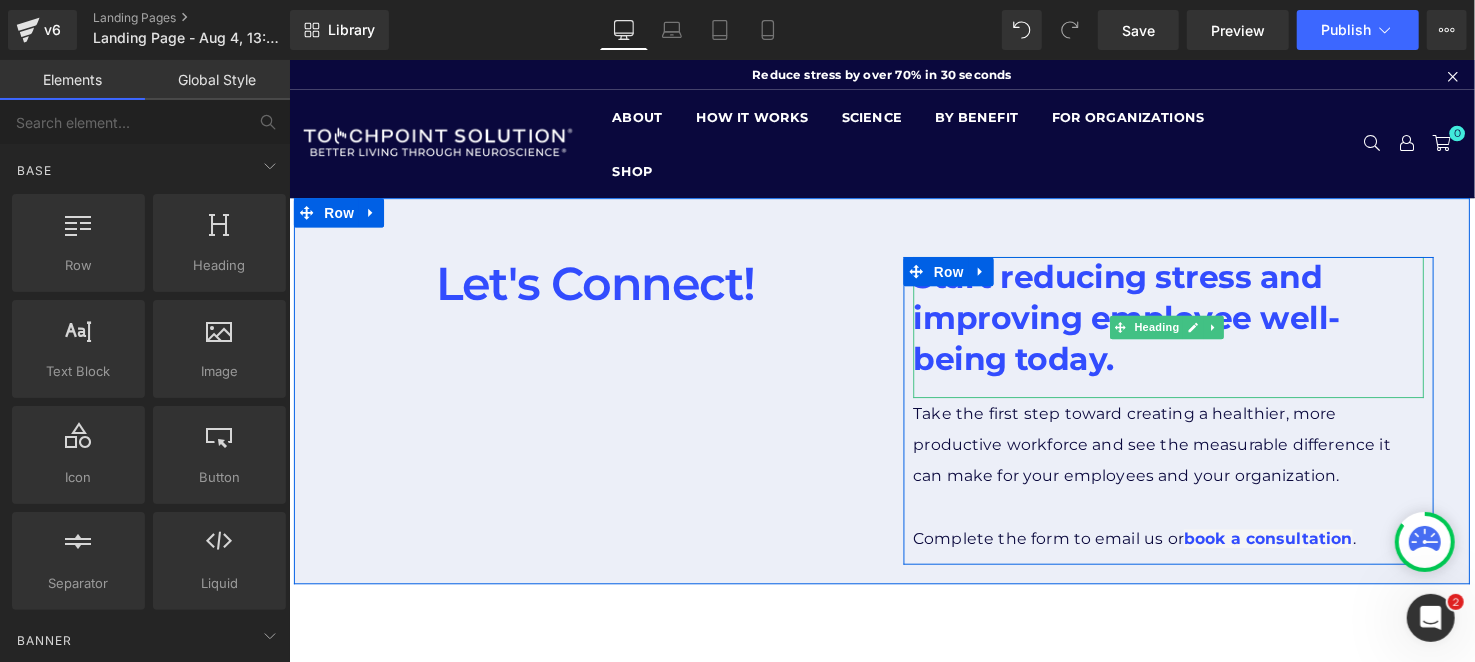 click on "Start reducing stress and improving employee w ell-being today." at bounding box center [1185, 322] 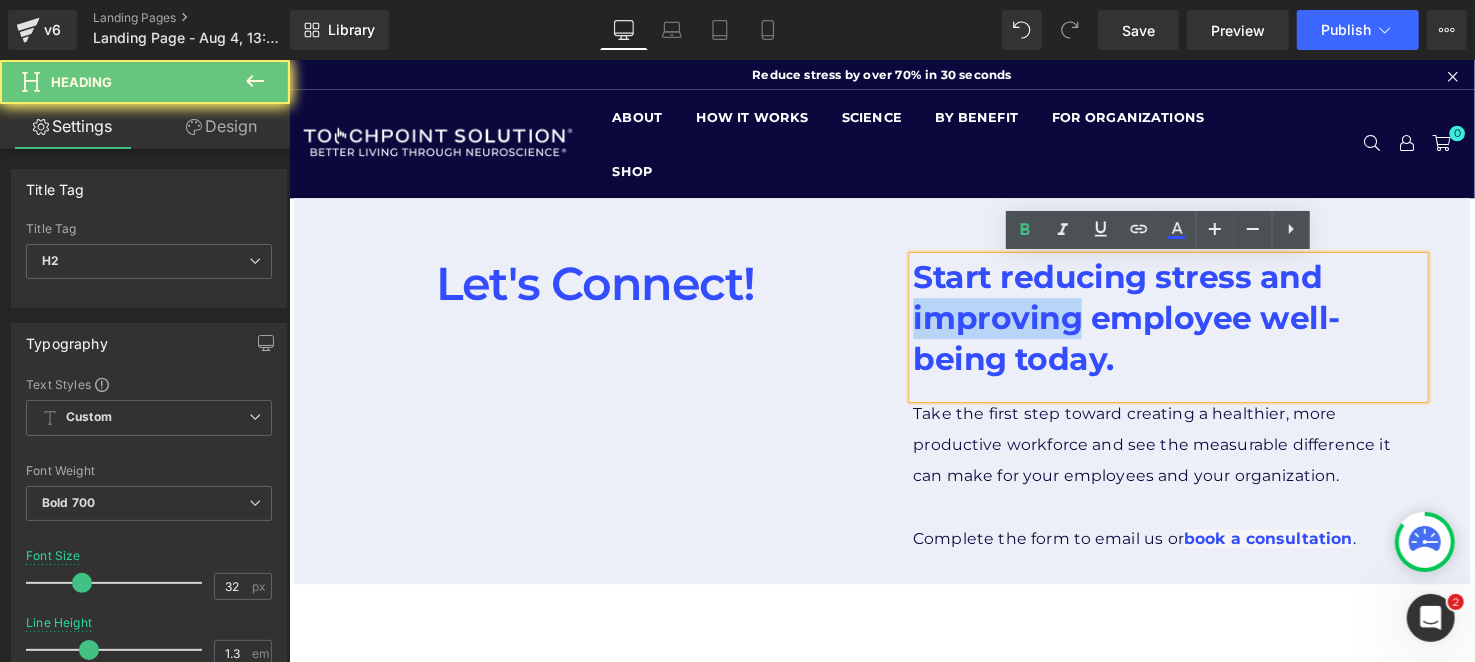 click on "Start reducing stress and improving employee w ell-being today." at bounding box center [1185, 322] 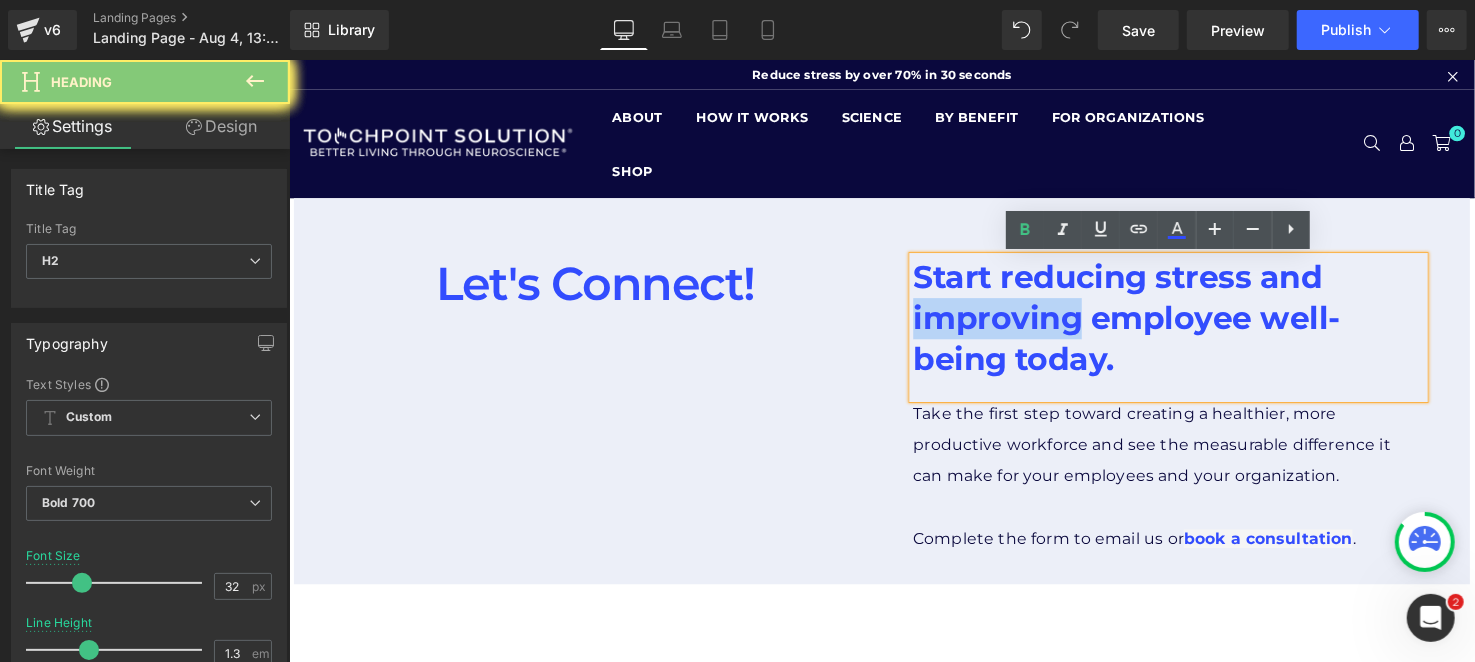 click on "Start reducing stress and improving employee w ell-being today." at bounding box center (1185, 322) 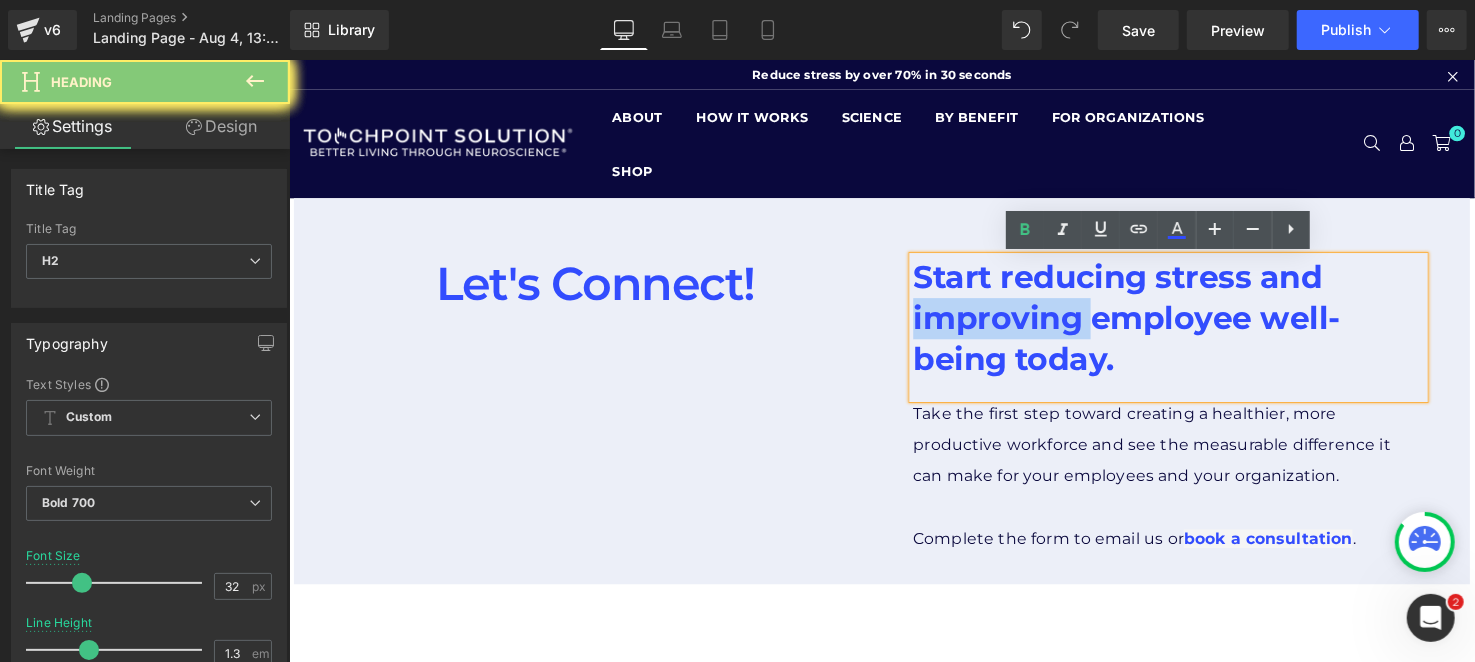 click on "Start reducing stress and improving employee w ell-being today." at bounding box center (1185, 322) 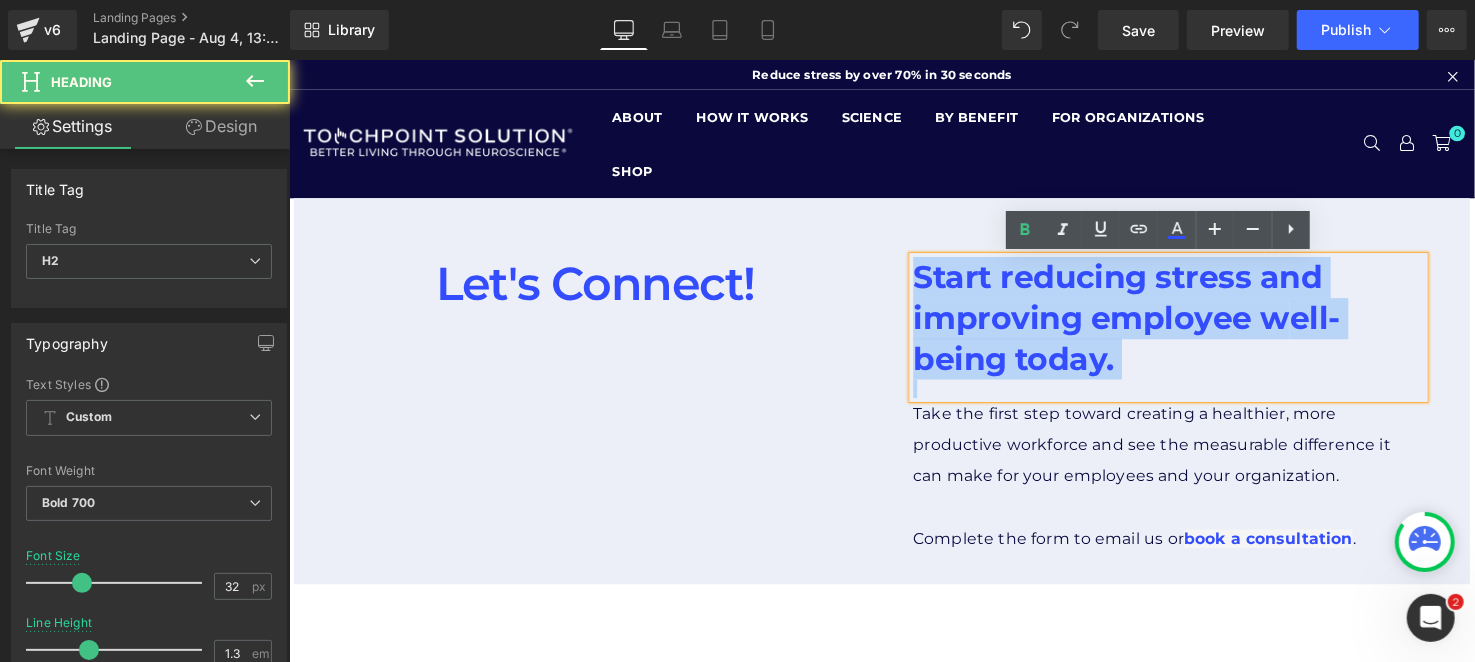 click on "Start reducing stress and improving employee w ell-being today." at bounding box center [1185, 322] 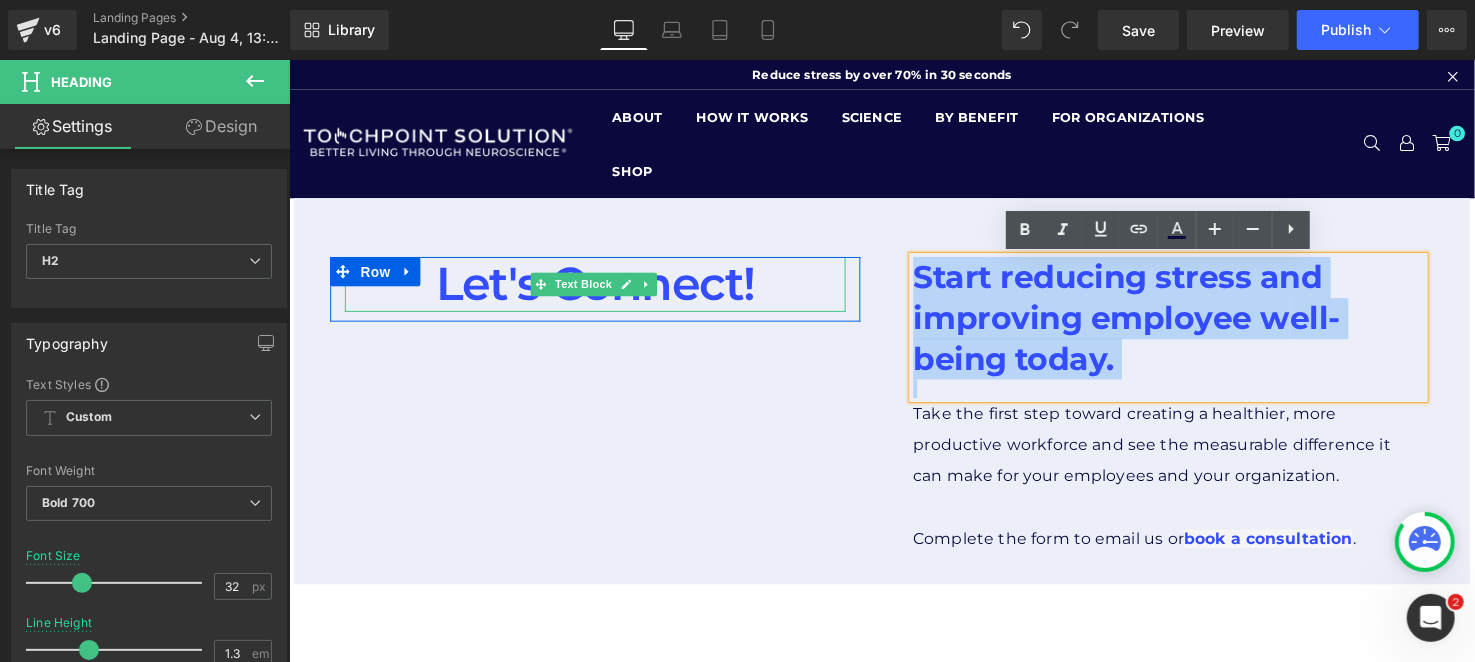click on "Let's Connect!" at bounding box center [600, 288] 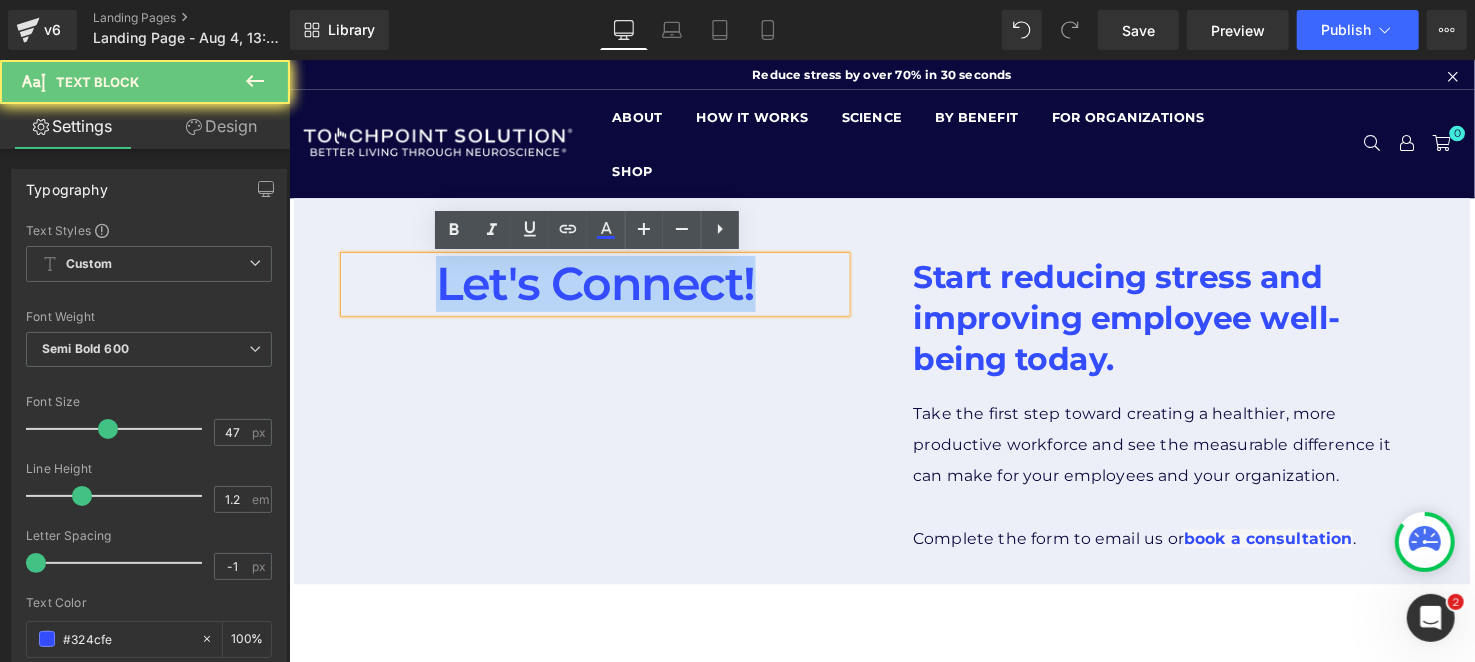 click on "Let's Connect!" at bounding box center [600, 288] 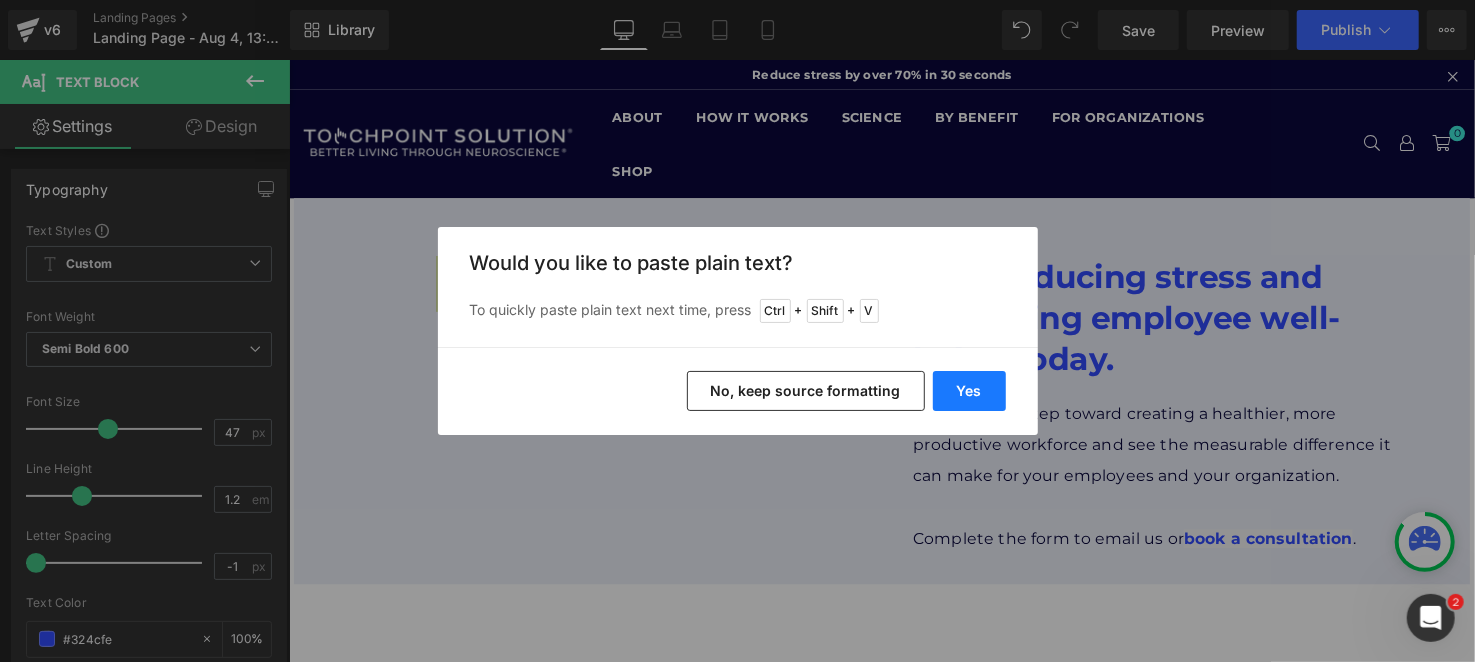 click on "Yes" at bounding box center (969, 391) 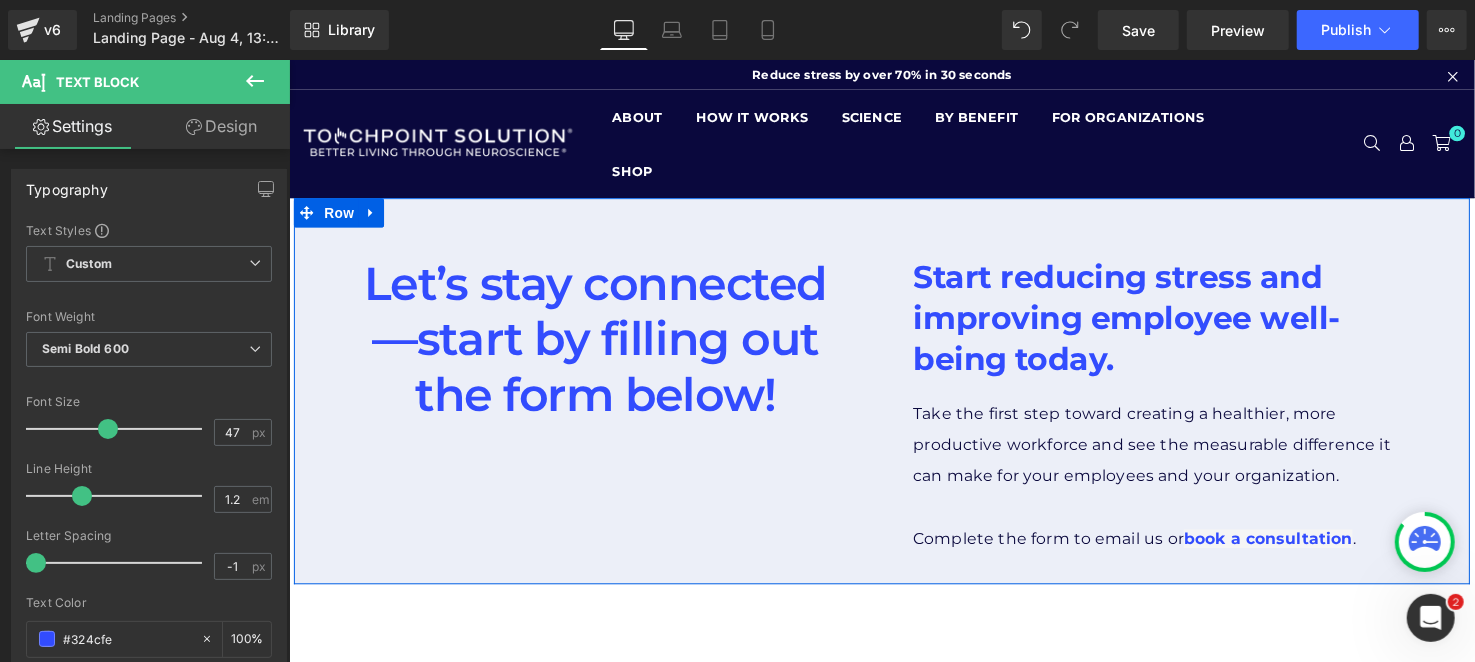 click on "Let’s stay connected—start by filling out the form below!" at bounding box center [600, 344] 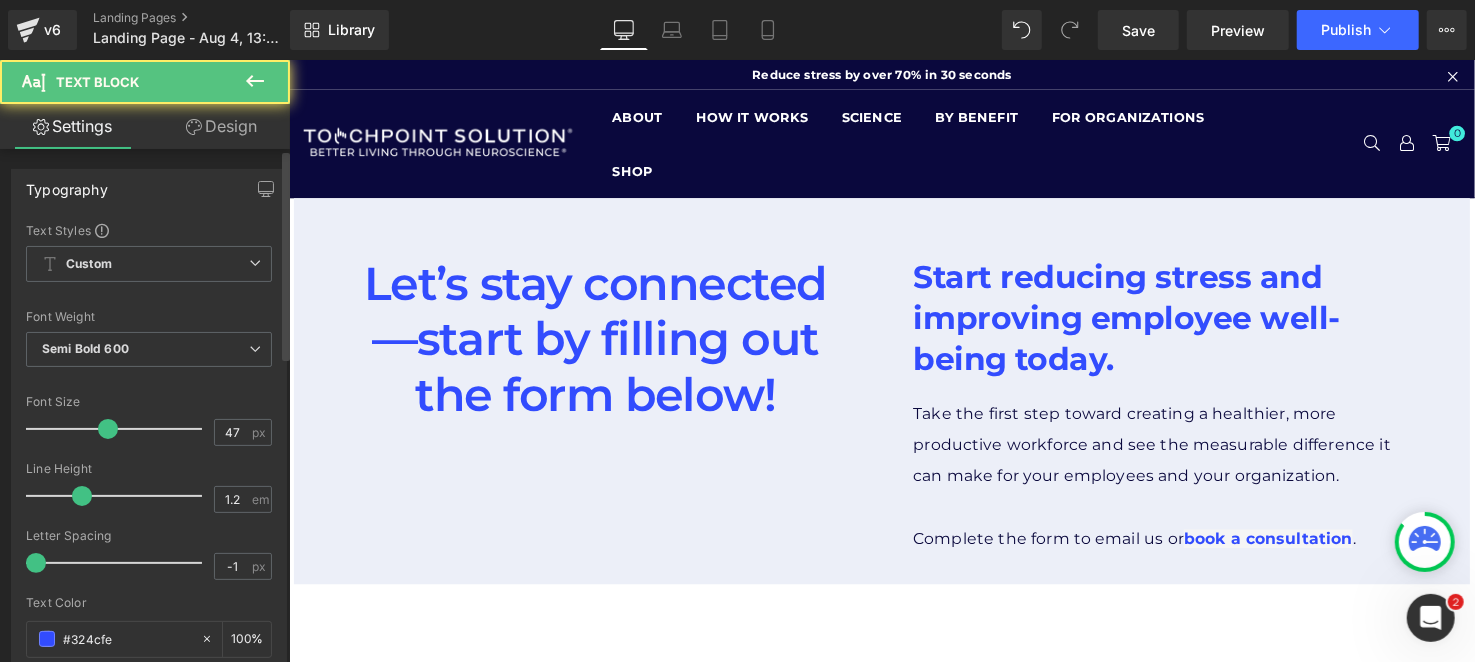 click on "Font Size" at bounding box center [149, 402] 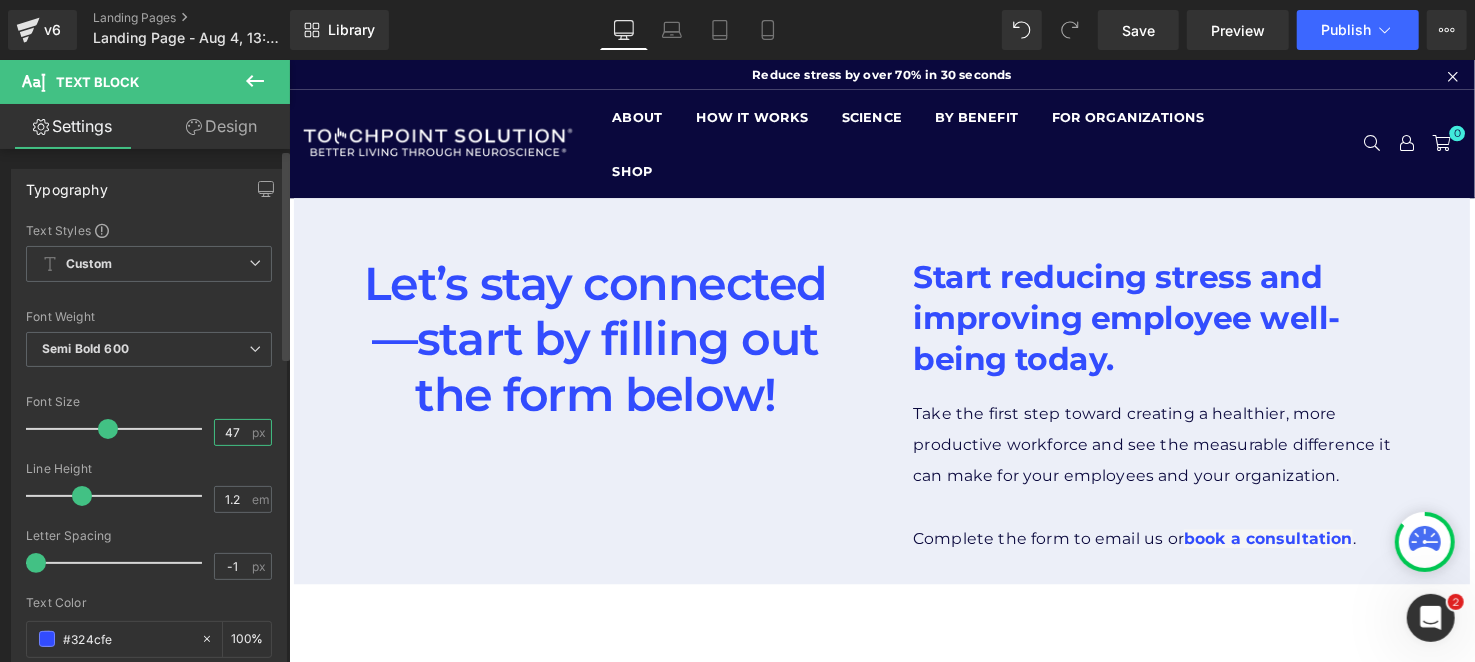 click on "47" at bounding box center [232, 432] 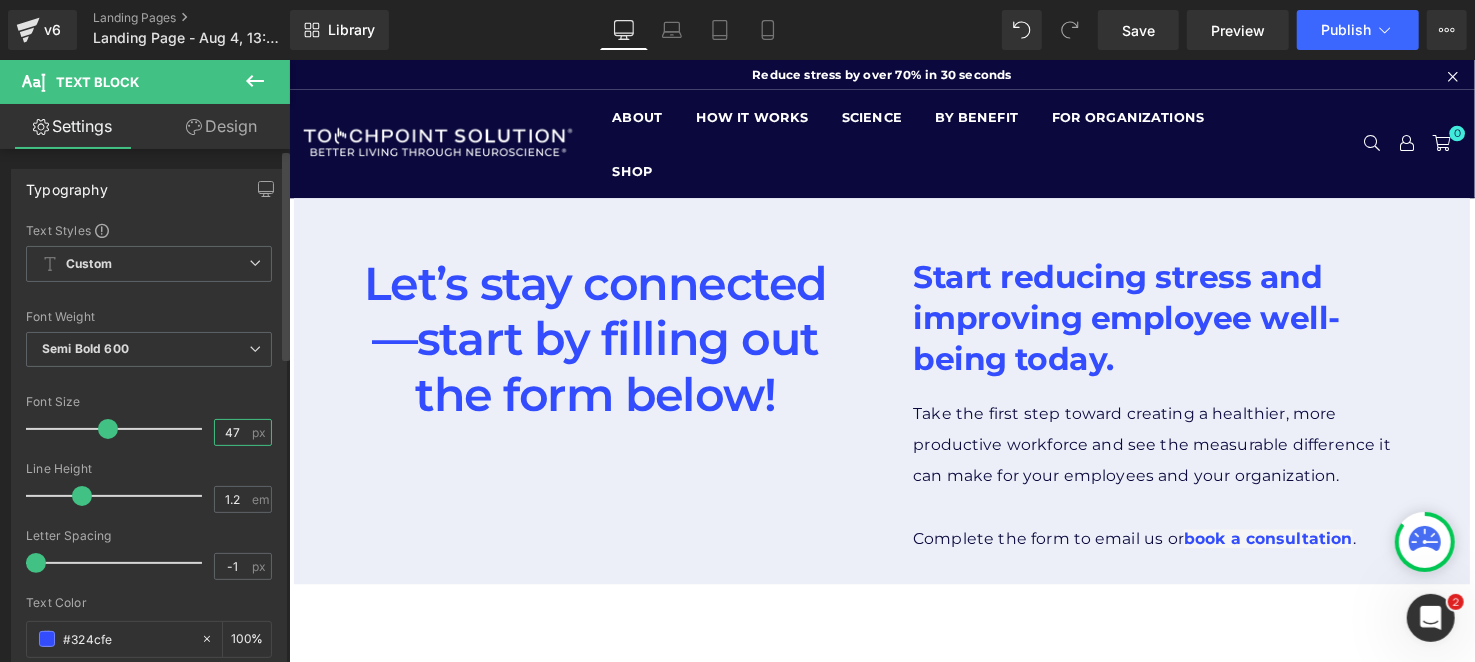 click on "47" at bounding box center [232, 432] 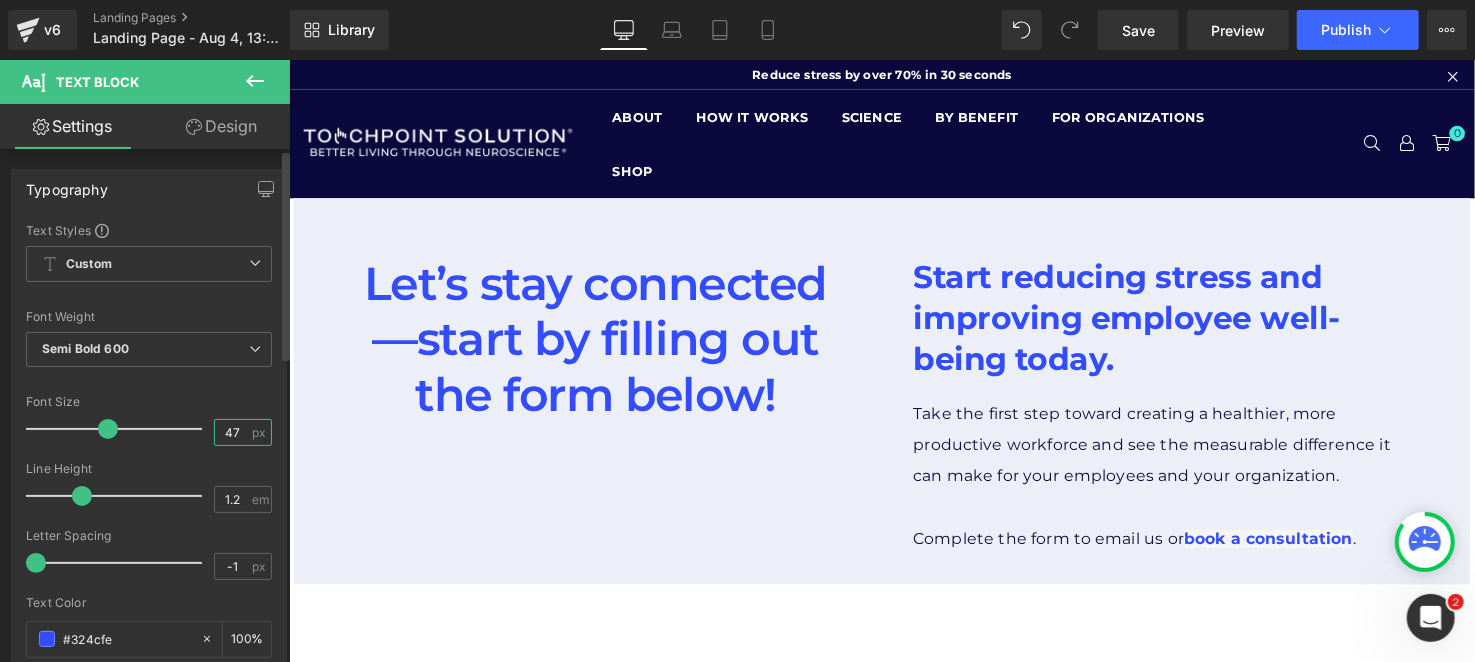 click on "47" at bounding box center [232, 432] 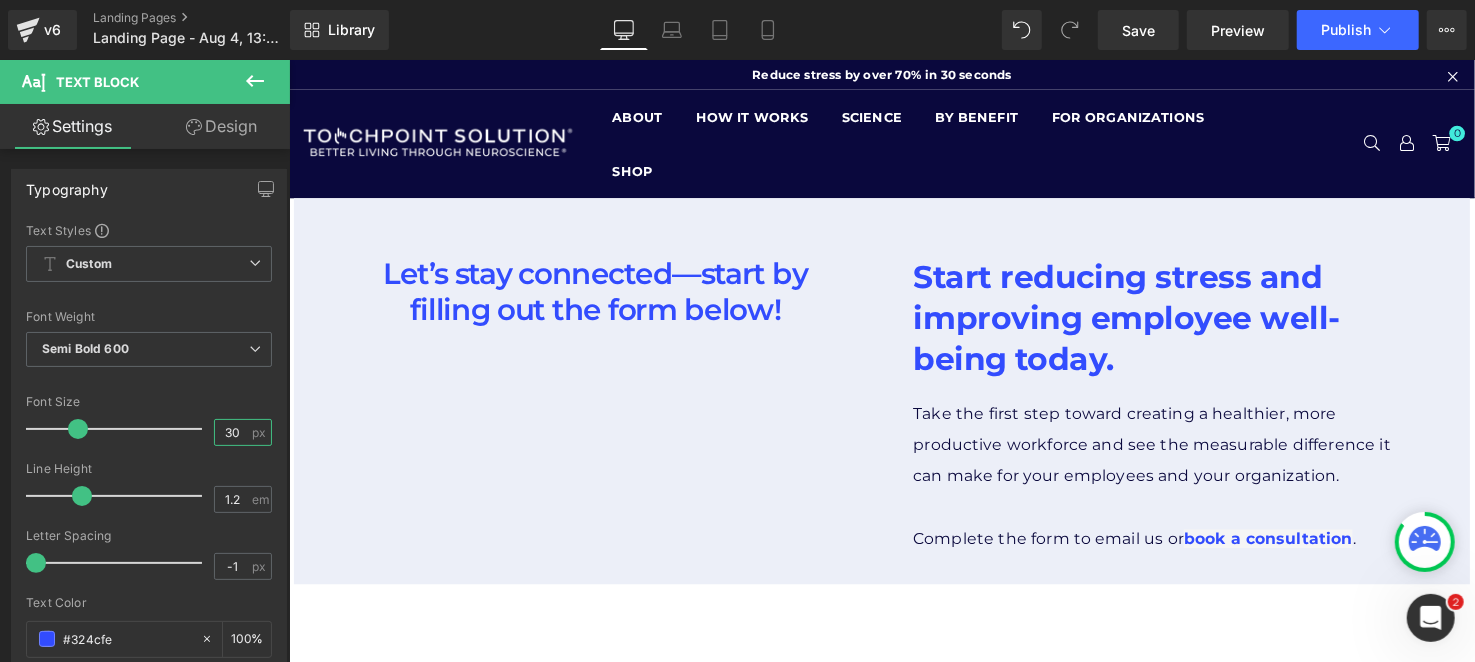 type on "30" 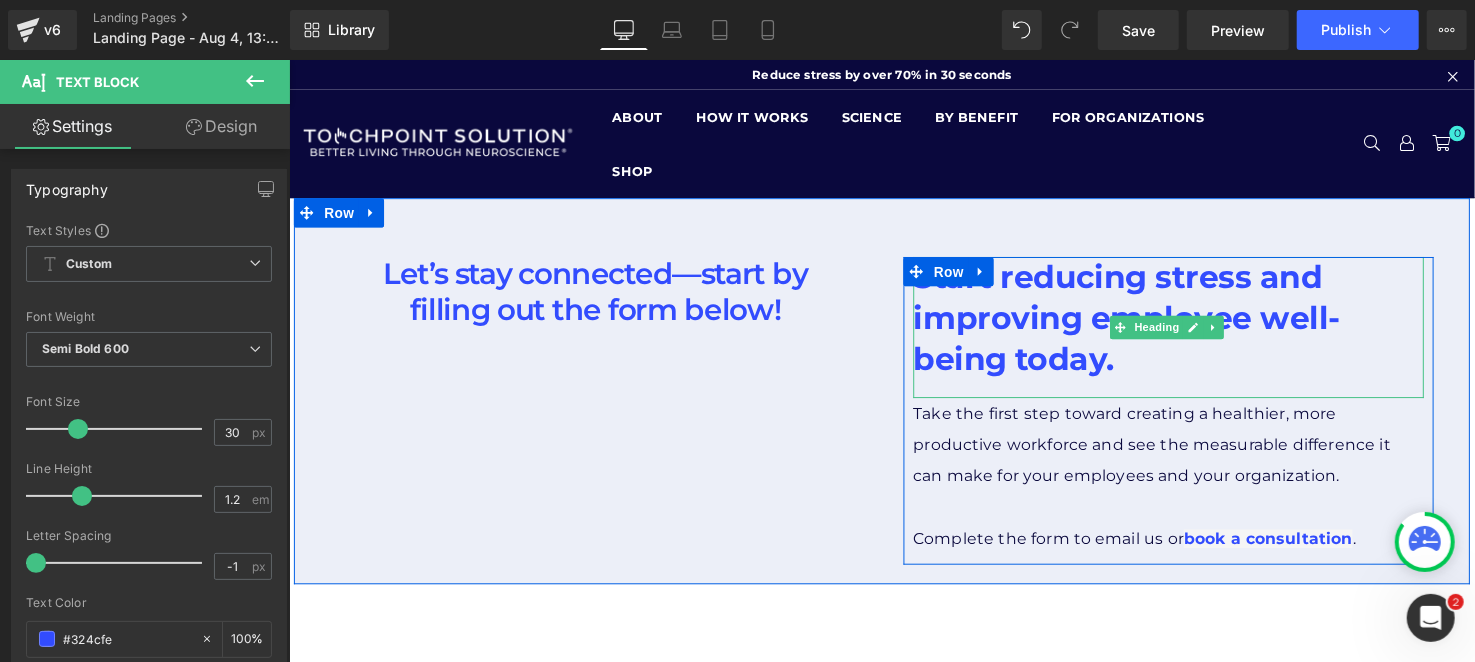 click on "ell-being today." at bounding box center [1142, 343] 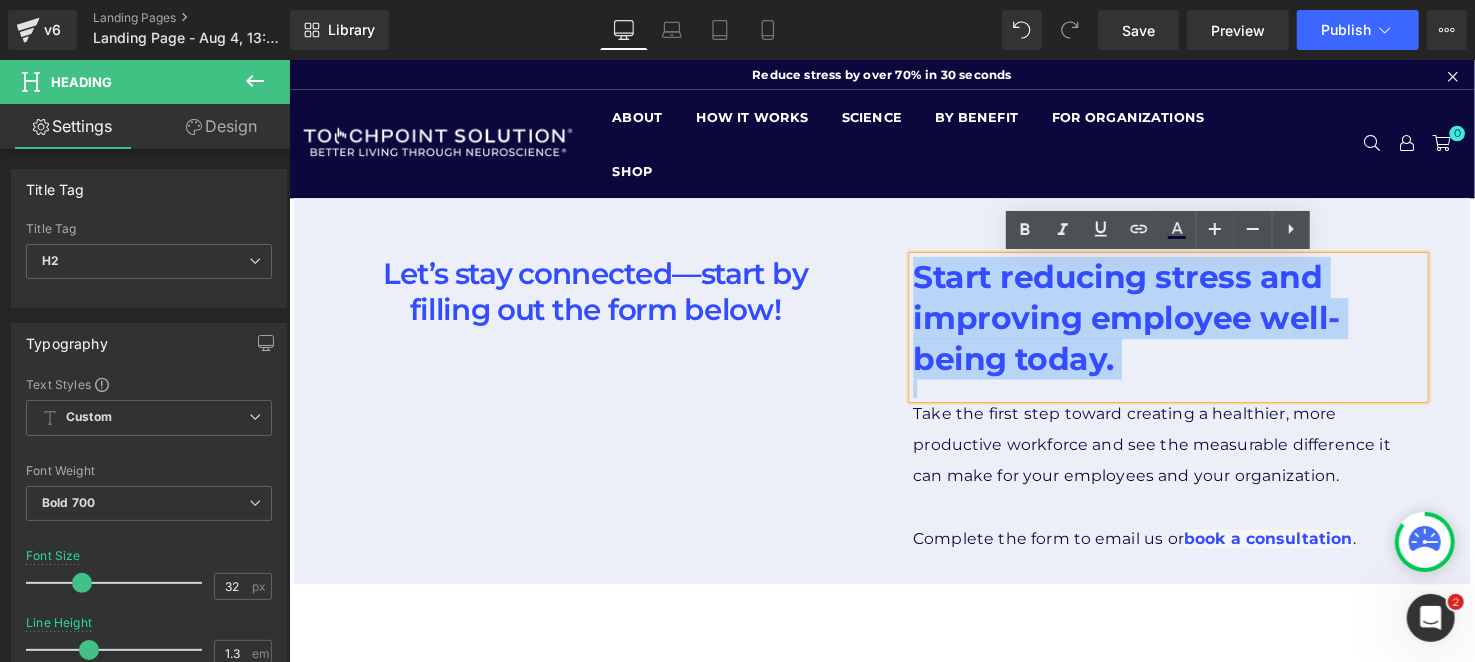 click on "Let’s stay connected—start by filling out the form below! Text Block         Row         Start reducing stress and improving employee w ell-being today. Heading         Take the first step toward creating a healthier, more productive workforce and see the measurable difference it can make for your employees and your organization. Complete the form to email us or  book a consultation . Text Block         Row         Row" at bounding box center (893, 407) 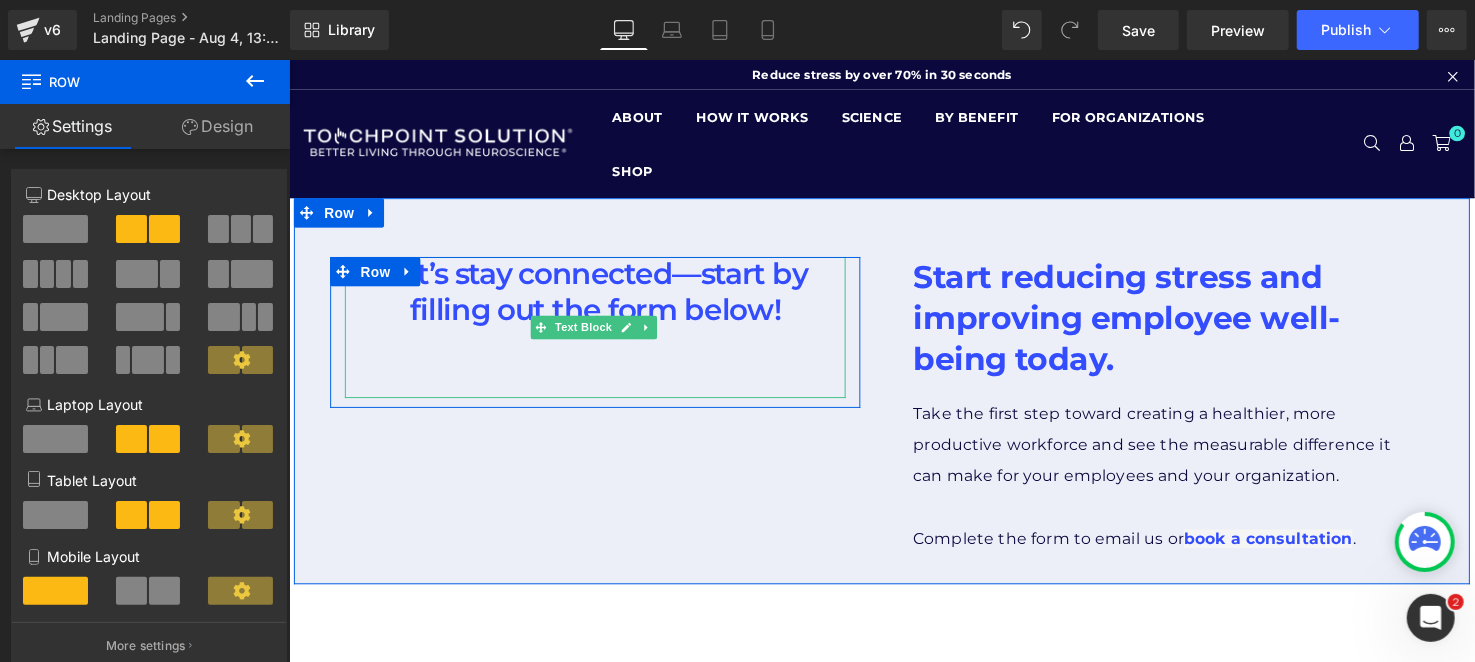 click on "Let’s stay connected—start by filling out the form below!" at bounding box center (600, 296) 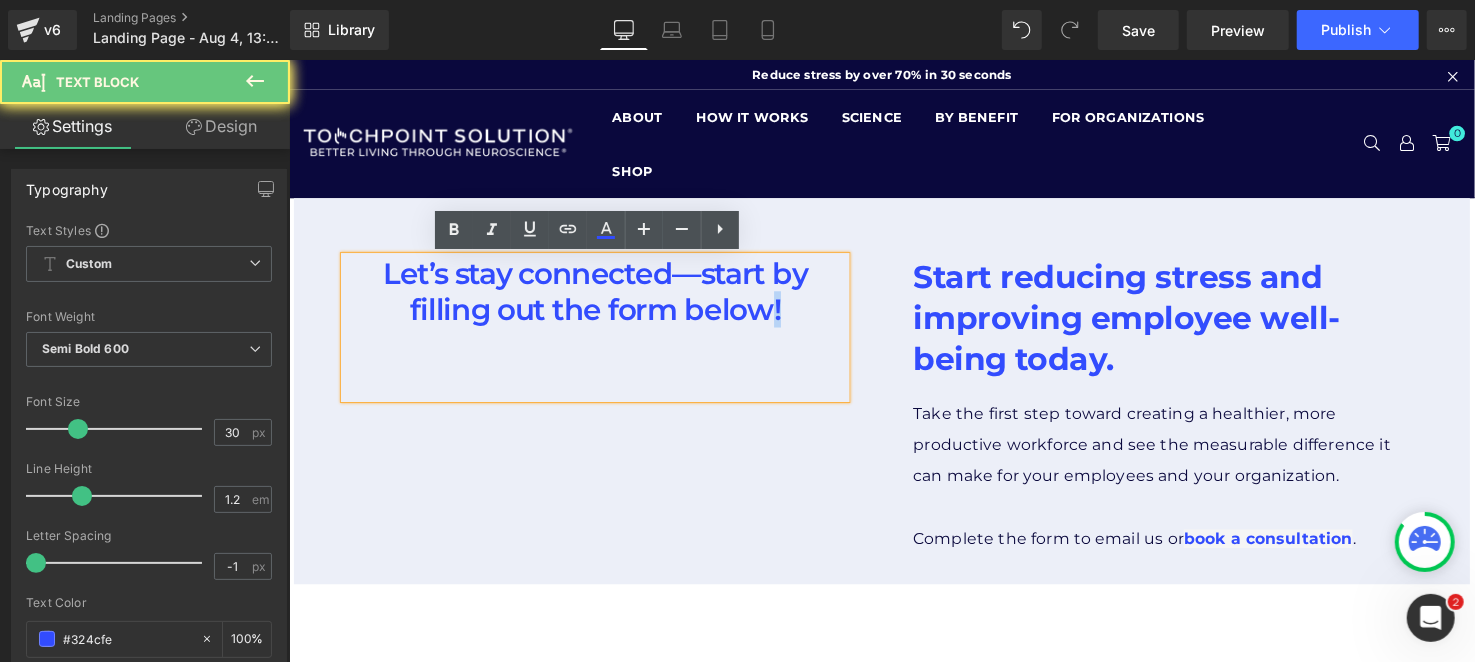 click on "Let’s stay connected—start by filling out the form below!" at bounding box center (600, 296) 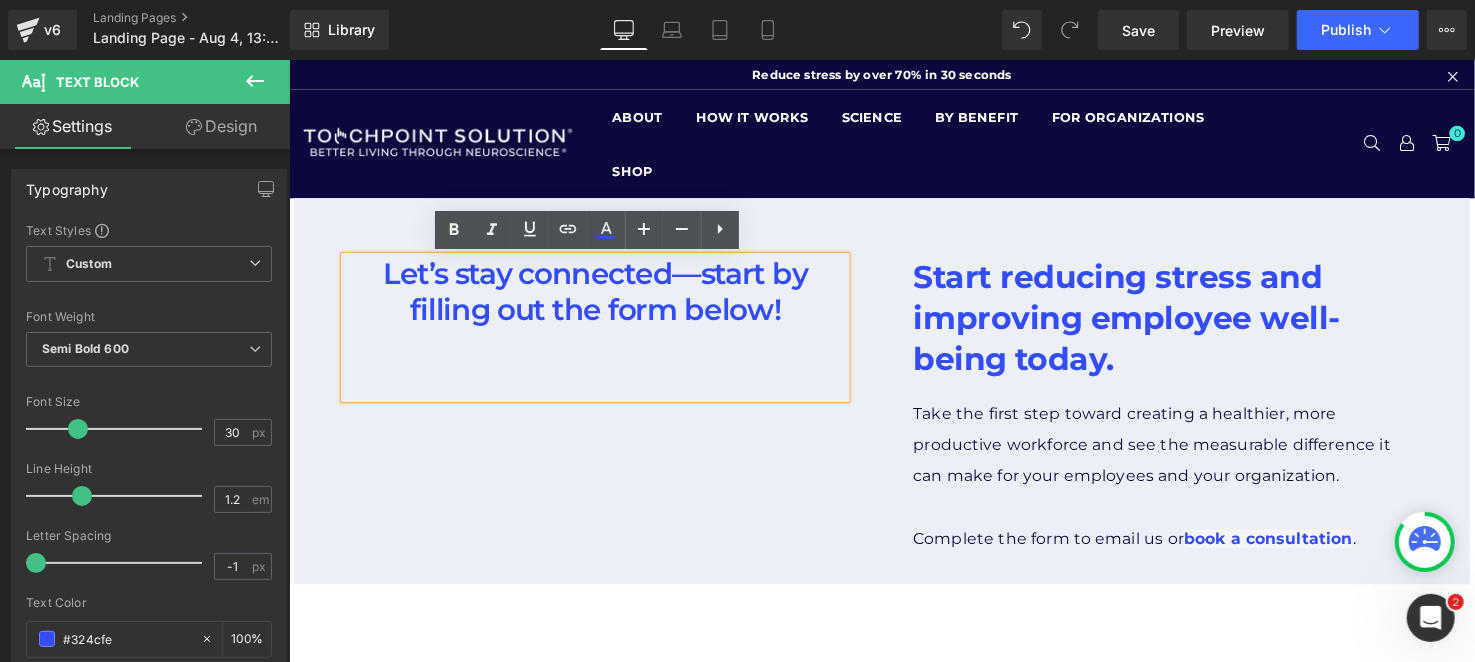 click on "Let’s stay connected—start by filling out the form below!" at bounding box center (600, 296) 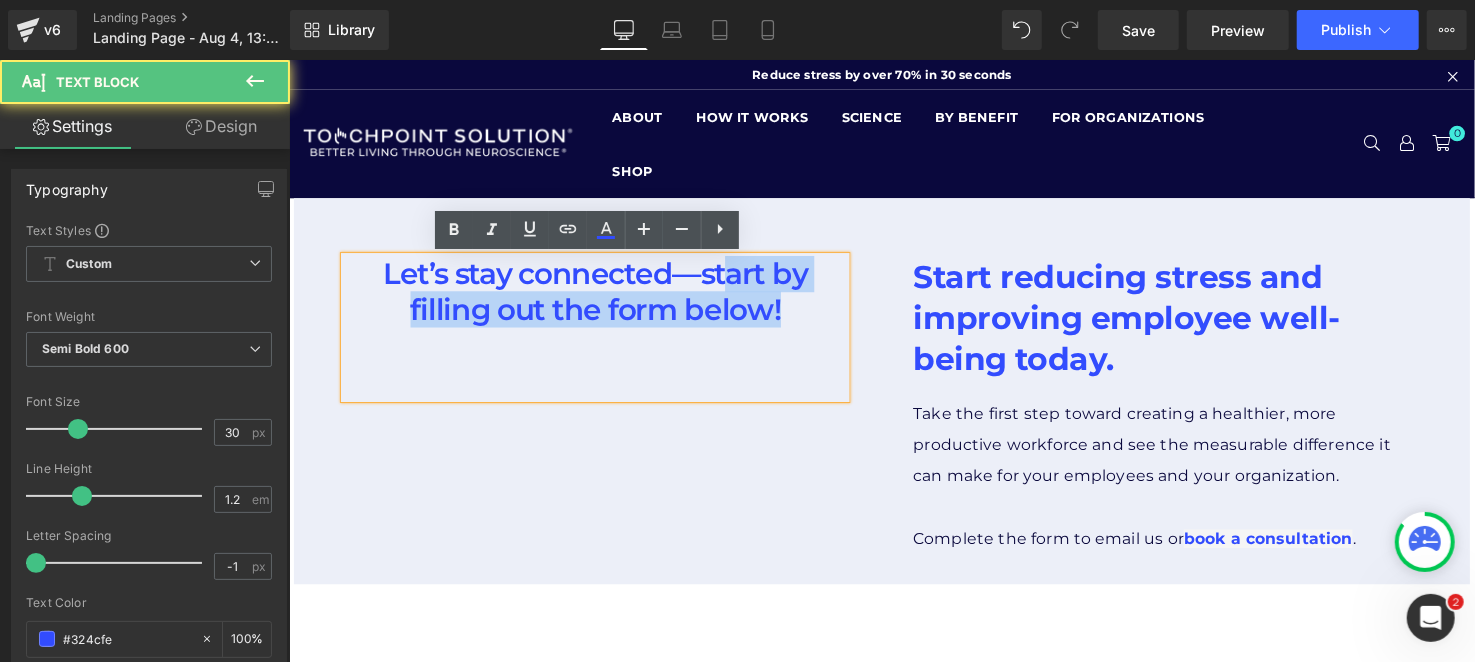 drag, startPoint x: 787, startPoint y: 316, endPoint x: 732, endPoint y: 277, distance: 67.424034 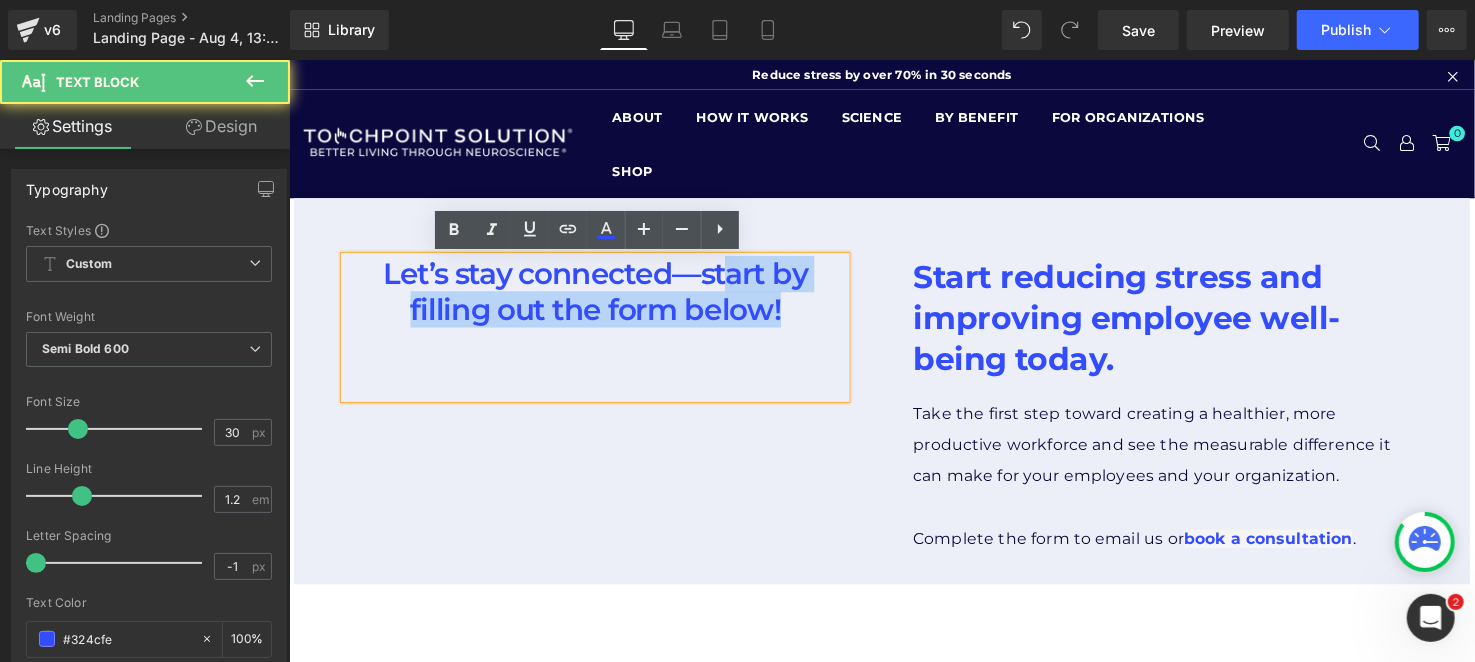 click on "Let’s stay connected—start by filling out the form below!" at bounding box center (600, 296) 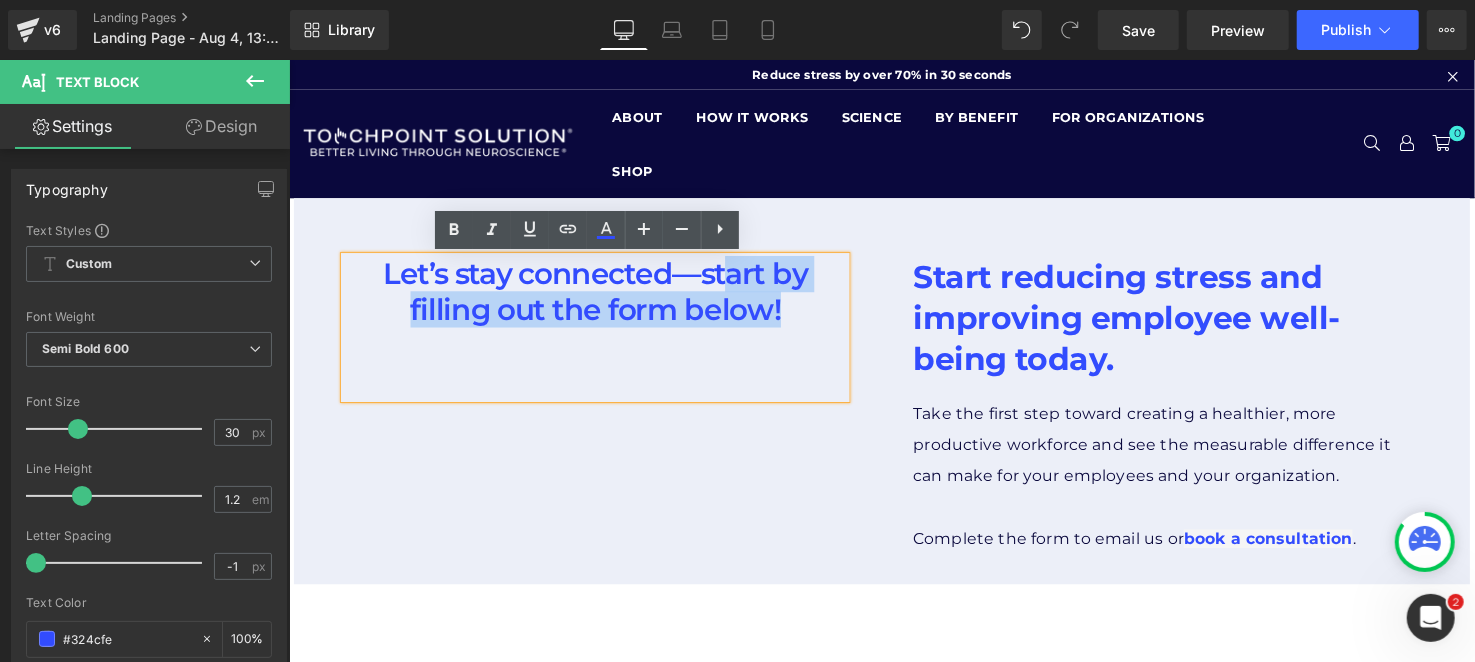 click on "Let’s stay connected—start by filling out the form below! Text Block         Row         Start reducing stress and improving employee w ell-being today. Heading         Take the first step toward creating a healthier, more productive workforce and see the measurable difference it can make for your employees and your organization. Complete the form to email us or  book a consultation . Text Block         Row         Row" at bounding box center [893, 407] 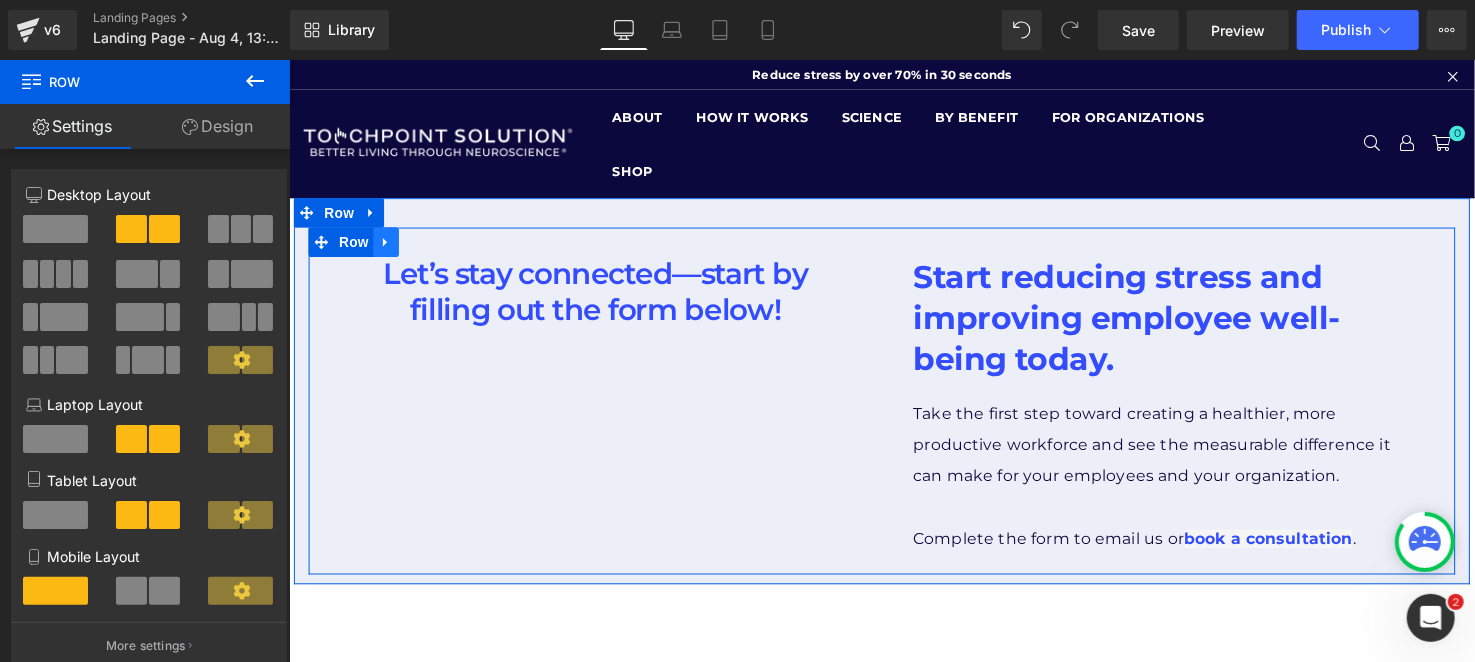click 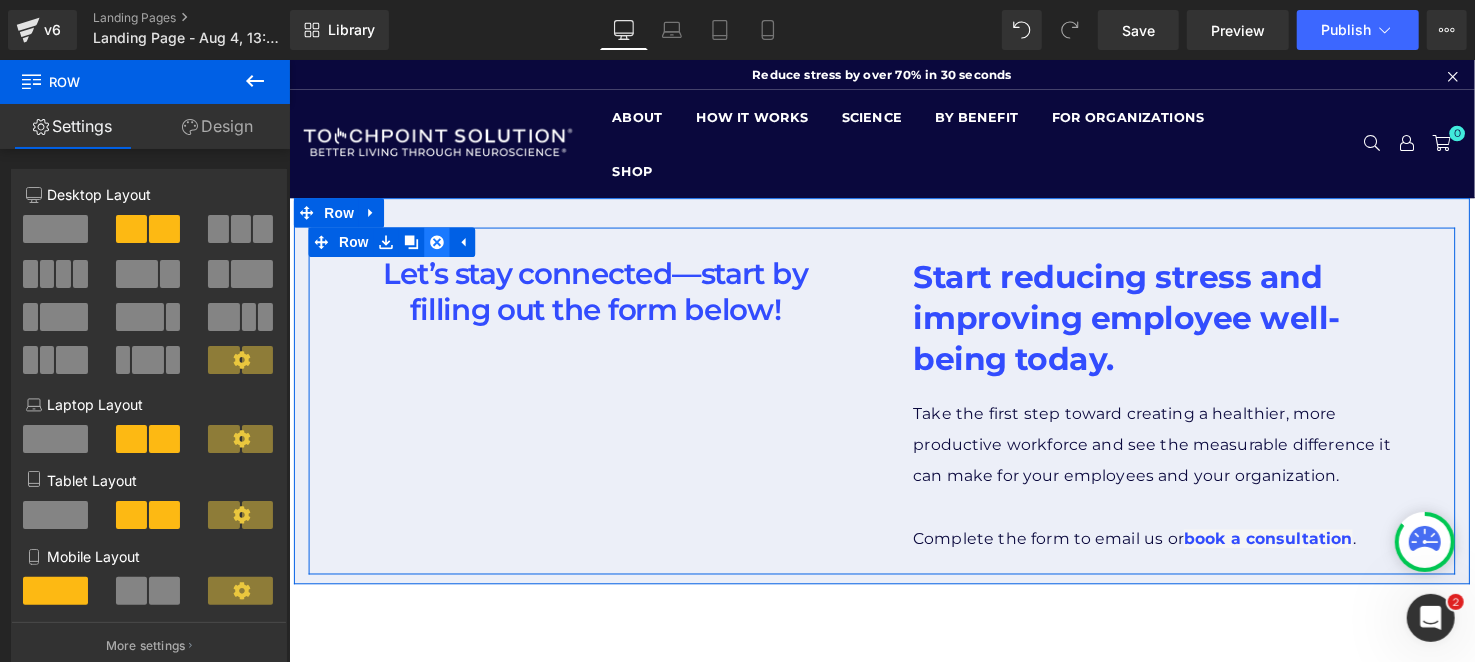 click 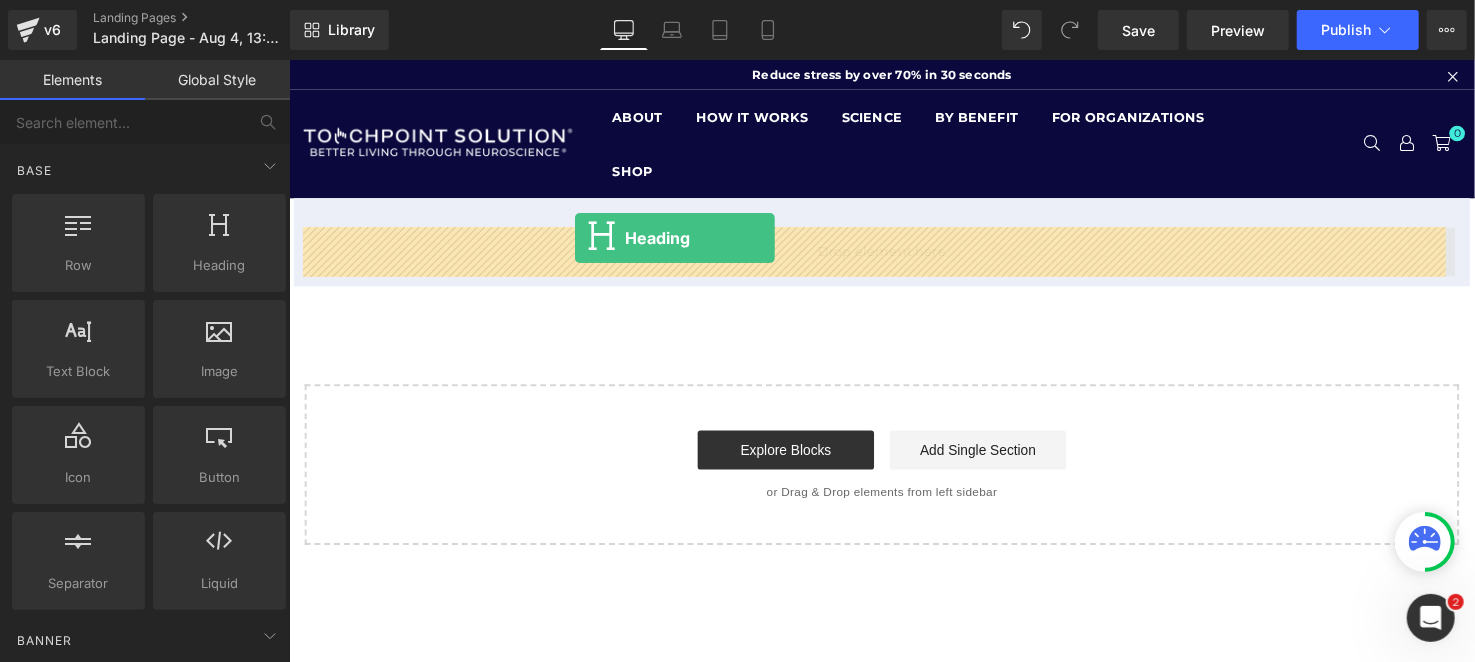 drag, startPoint x: 476, startPoint y: 329, endPoint x: 579, endPoint y: 241, distance: 135.47325 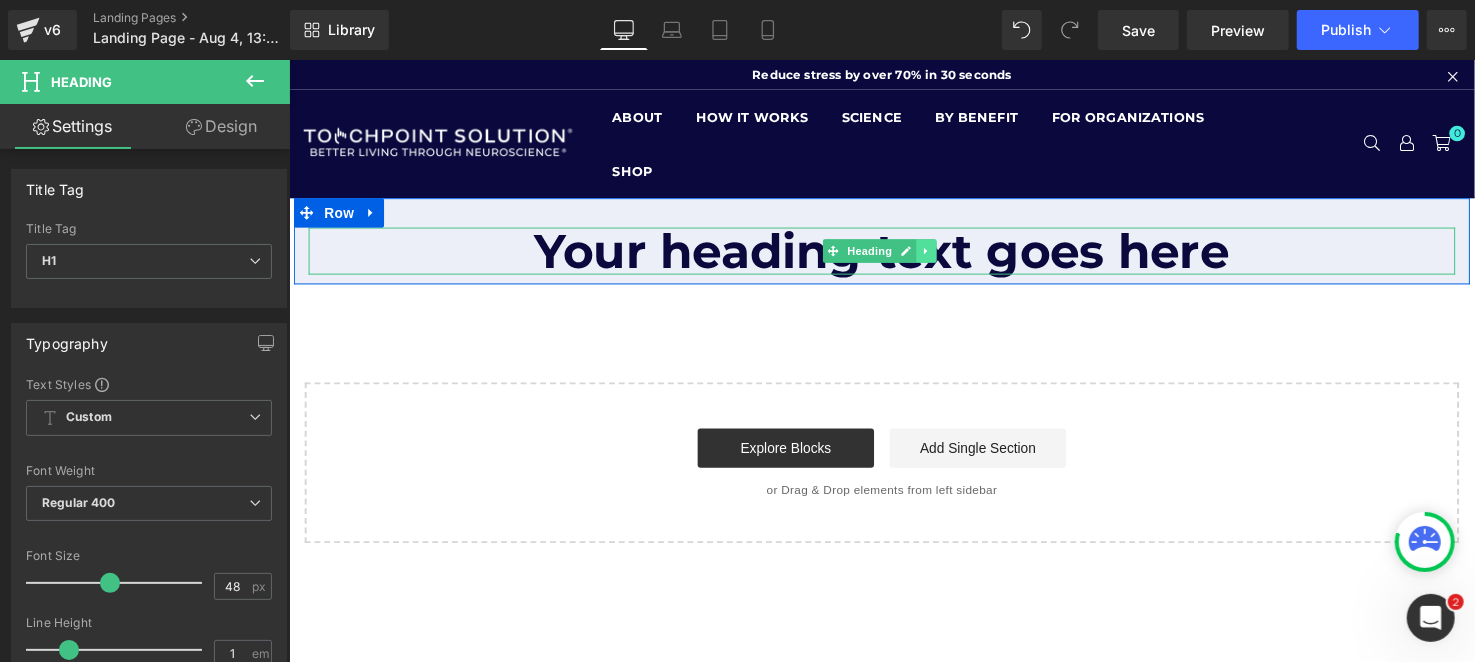click at bounding box center (938, 254) 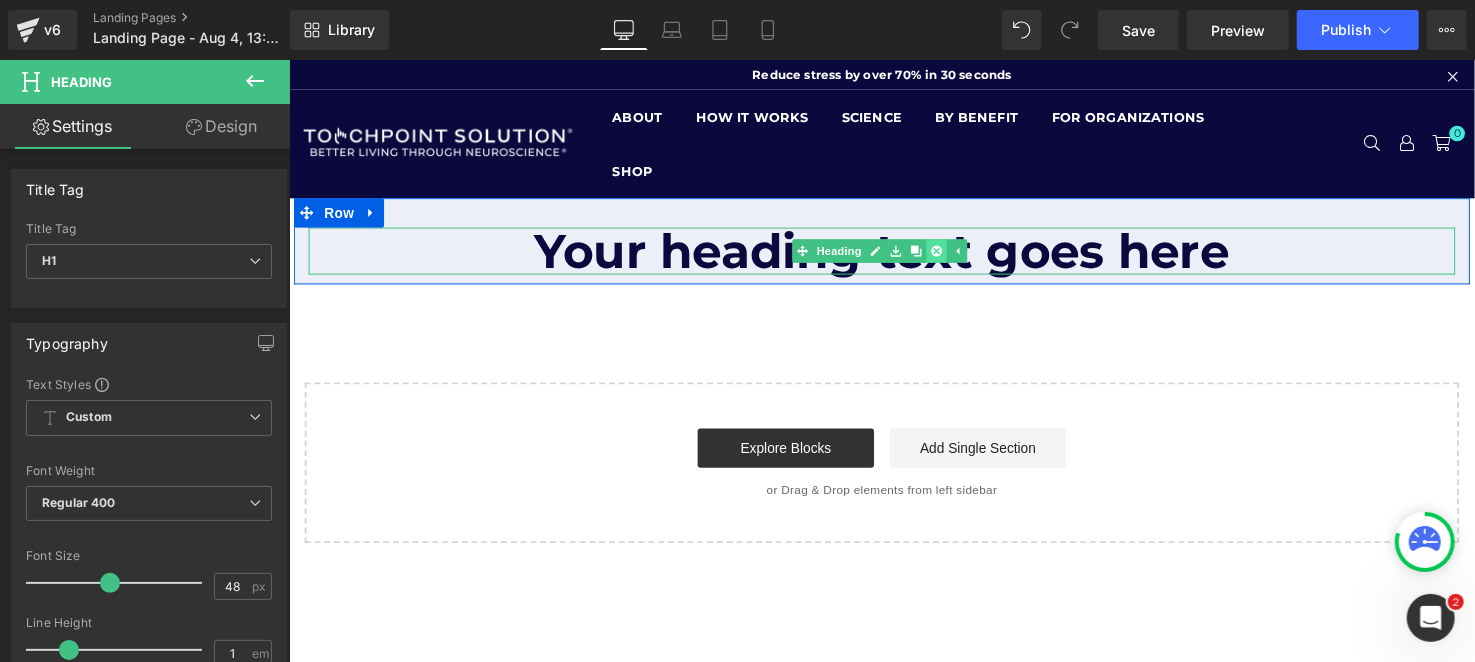 click 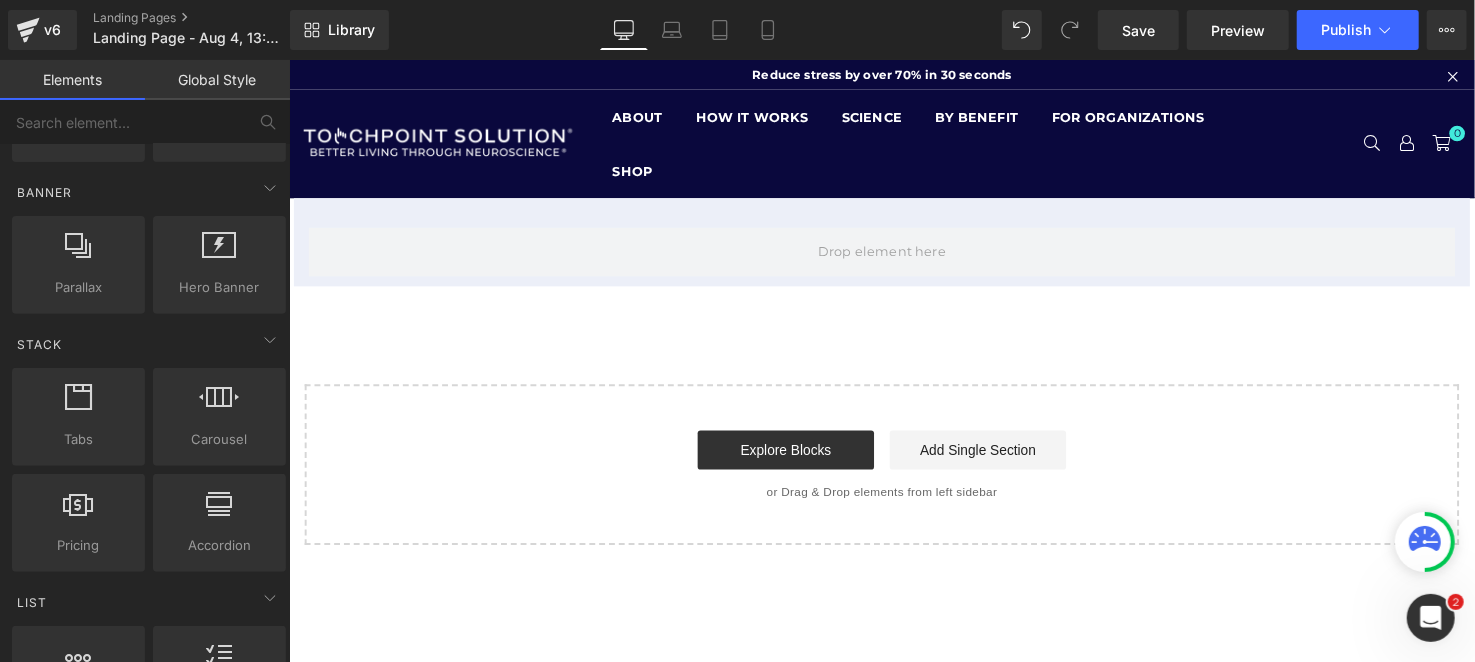 scroll, scrollTop: 99, scrollLeft: 0, axis: vertical 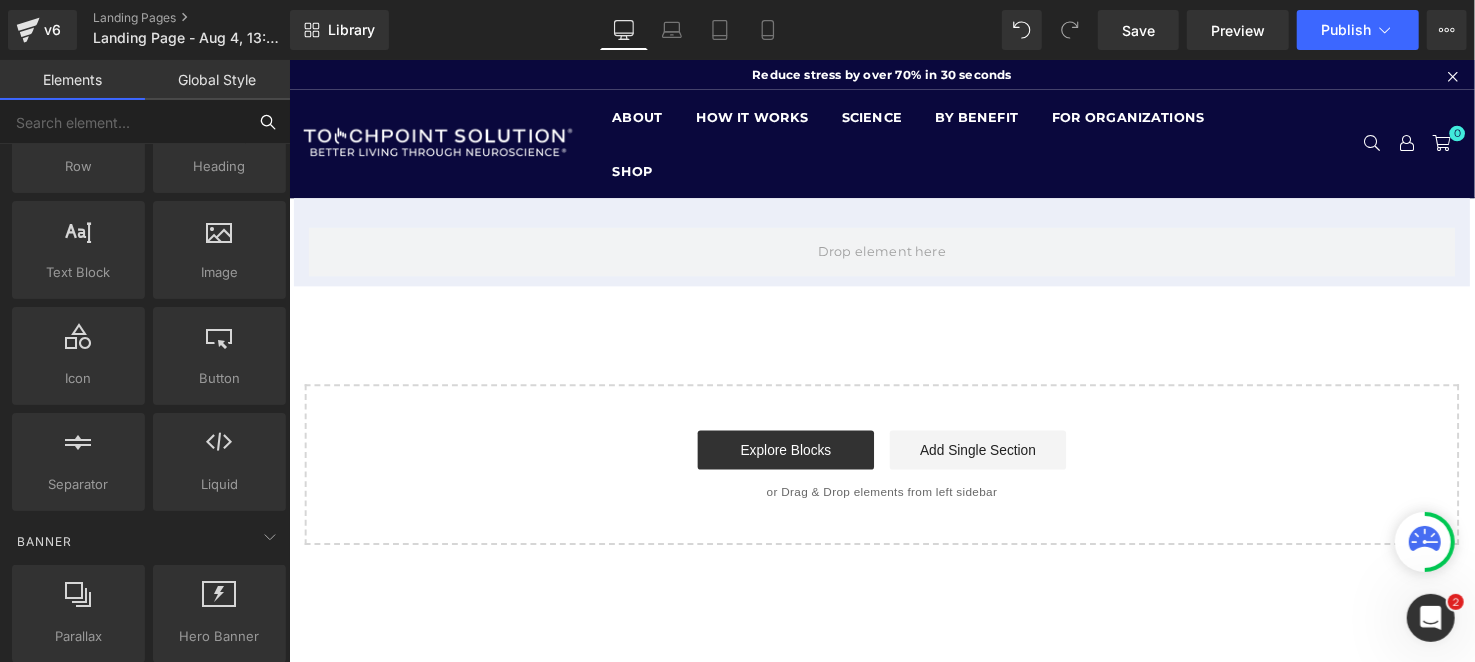 click at bounding box center [123, 122] 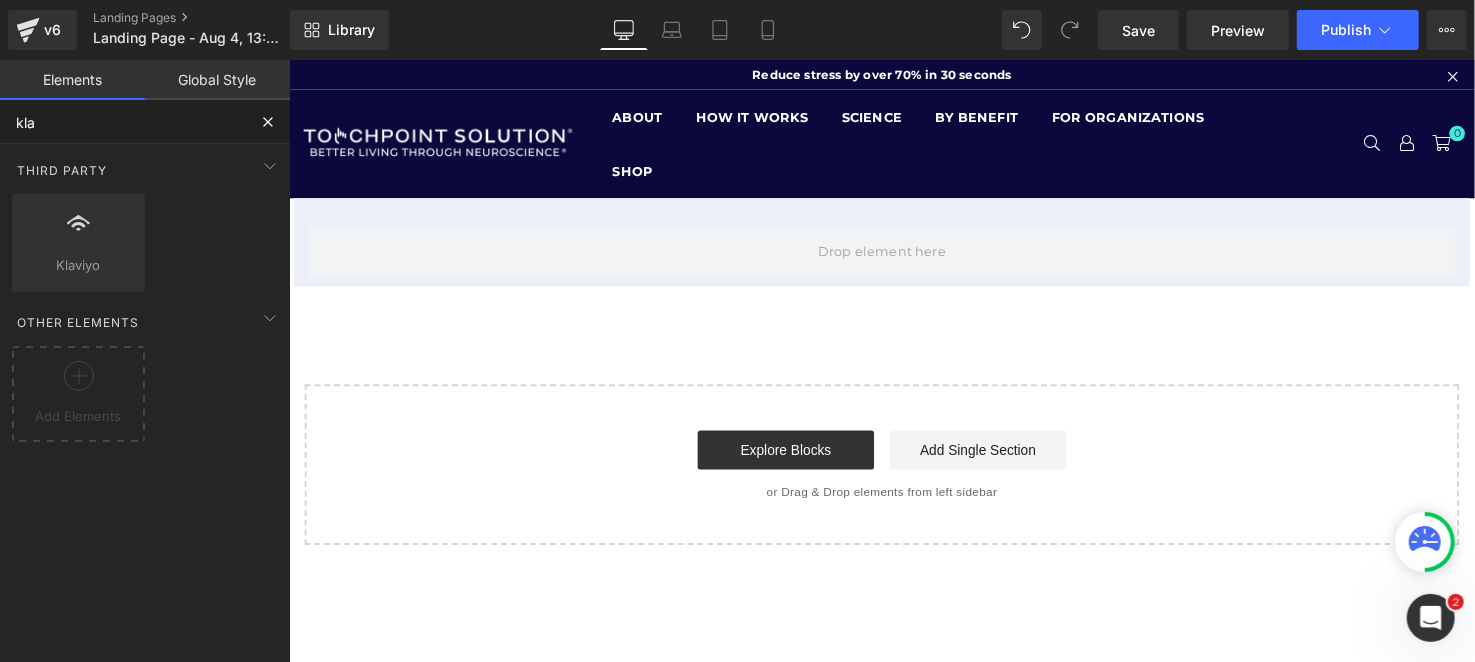 scroll, scrollTop: 0, scrollLeft: 0, axis: both 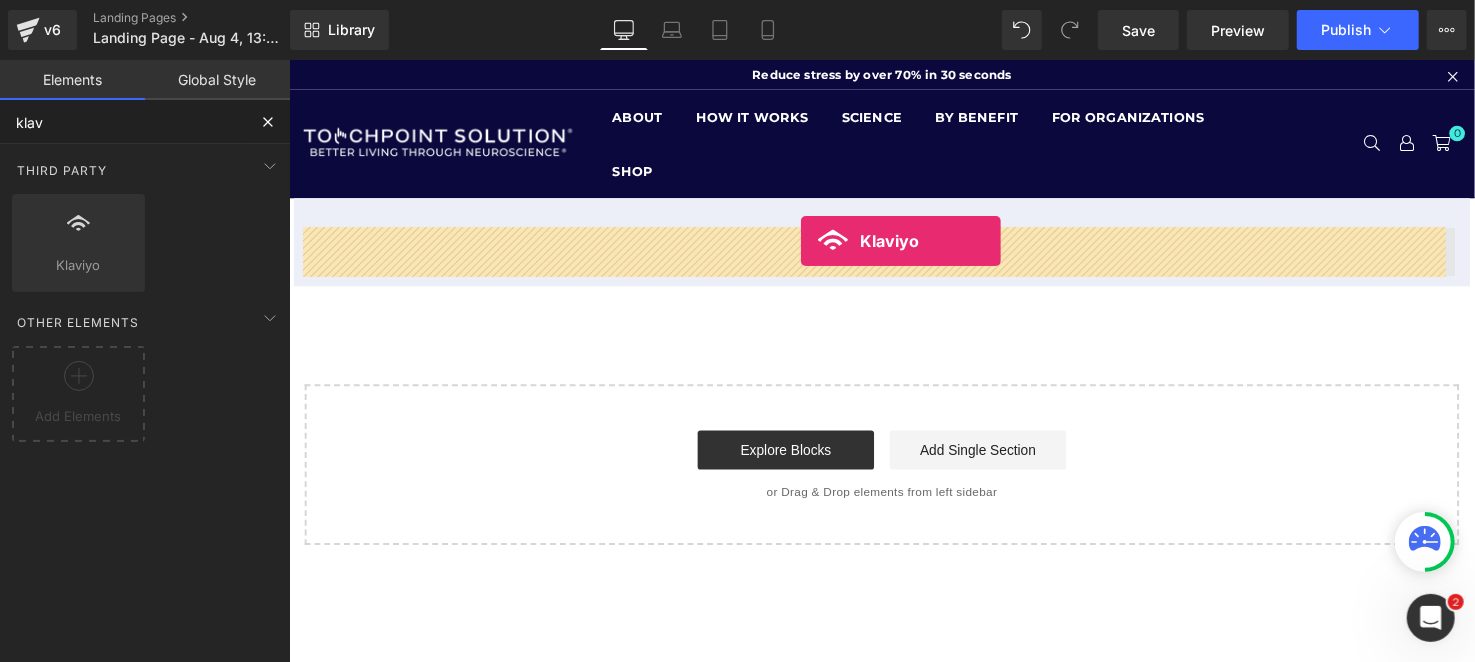 drag, startPoint x: 423, startPoint y: 292, endPoint x: 810, endPoint y: 243, distance: 390.08972 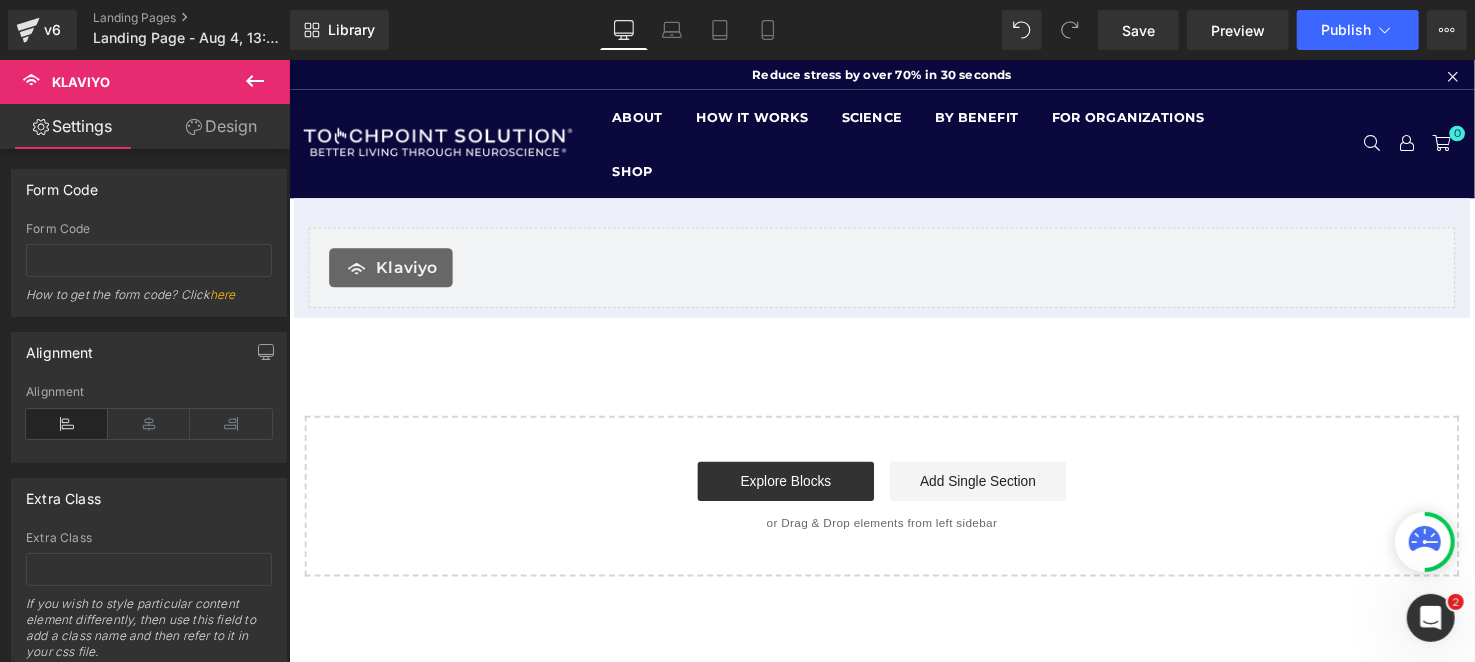 click on "v6 Landing Pages Landing Page - Aug 4, 13:00:12" at bounding box center [145, 30] 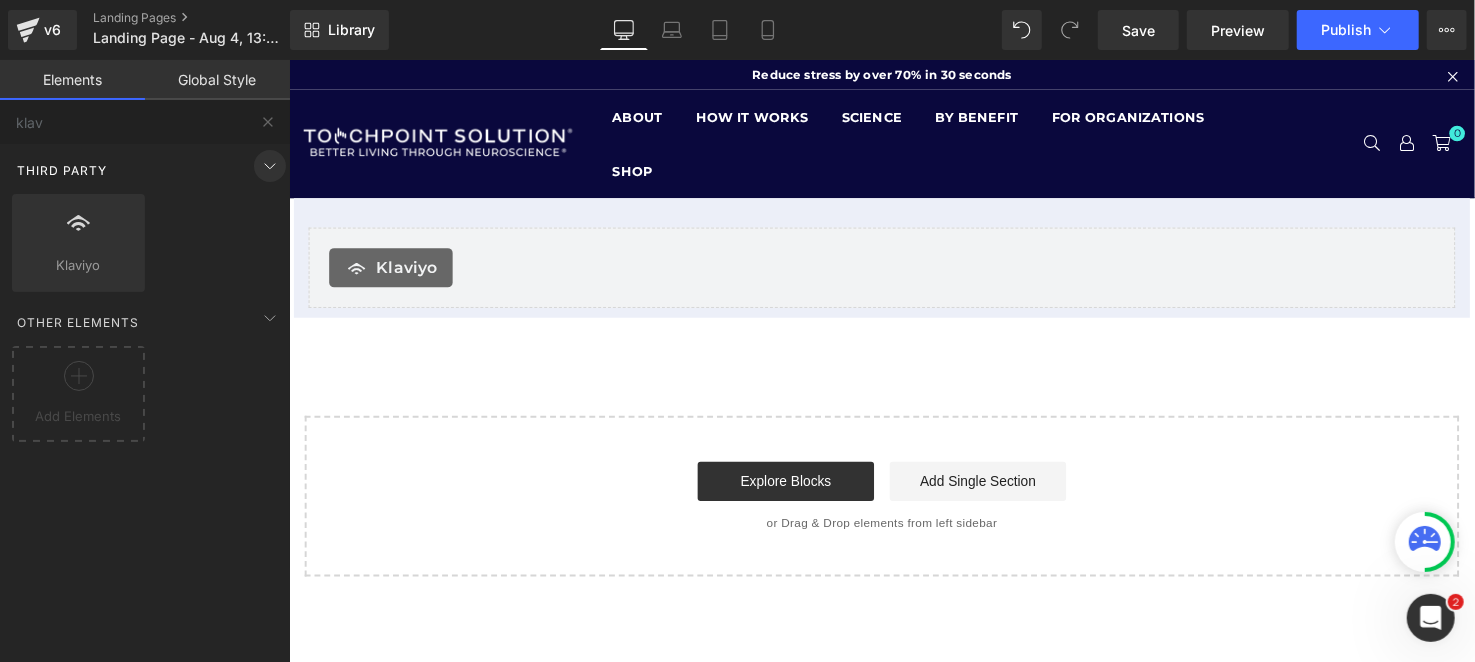 click 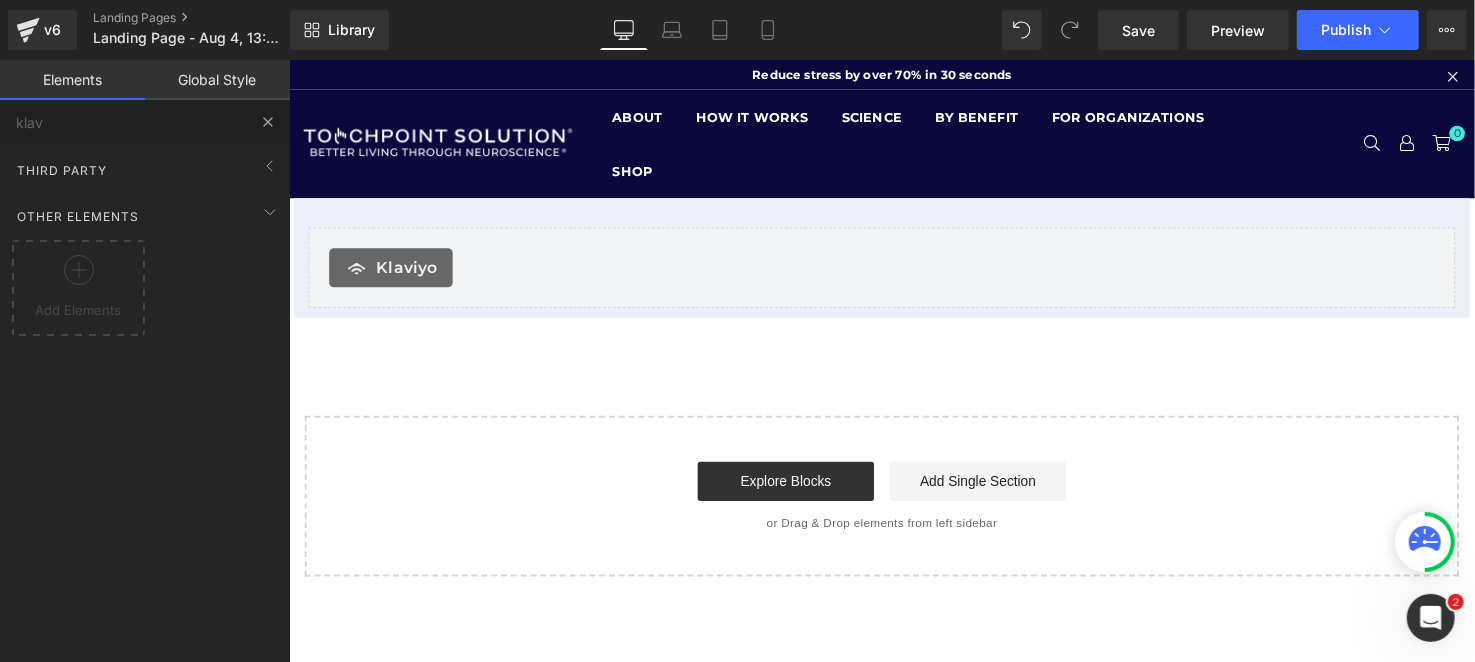 click at bounding box center [268, 122] 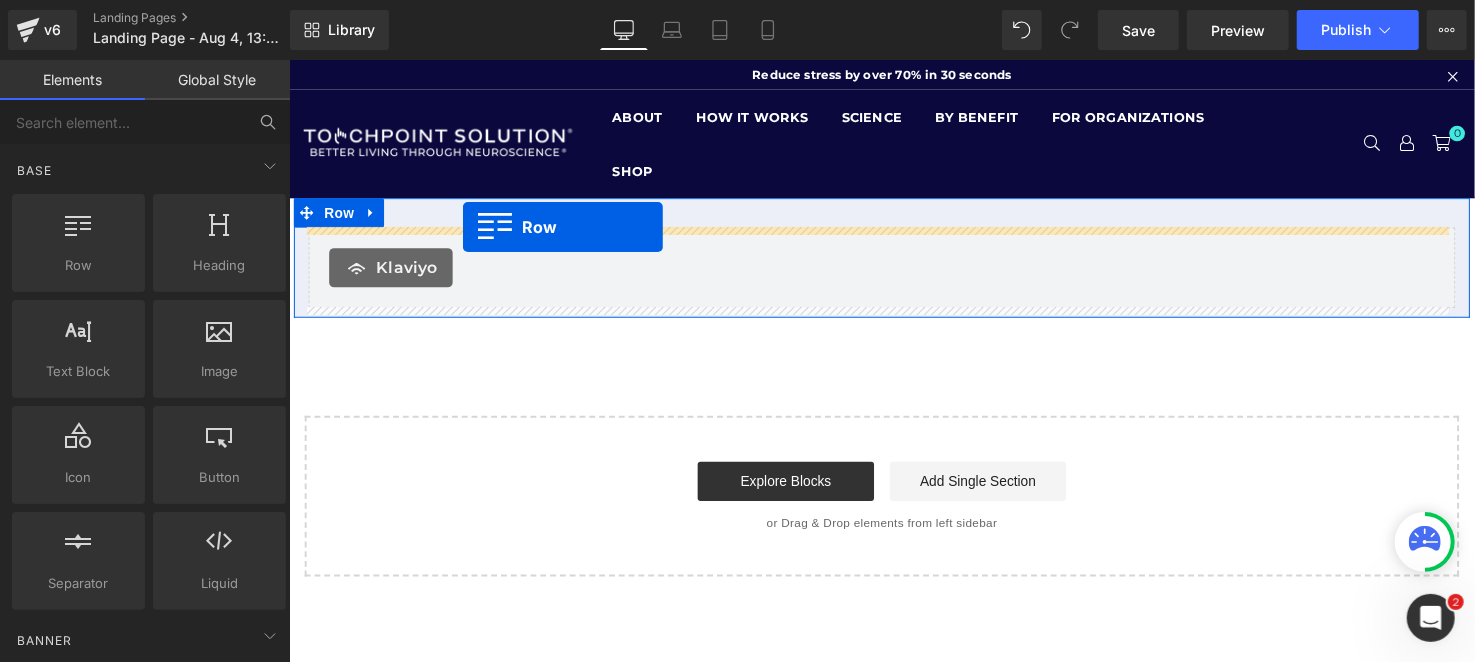 drag, startPoint x: 398, startPoint y: 321, endPoint x: 465, endPoint y: 229, distance: 113.81125 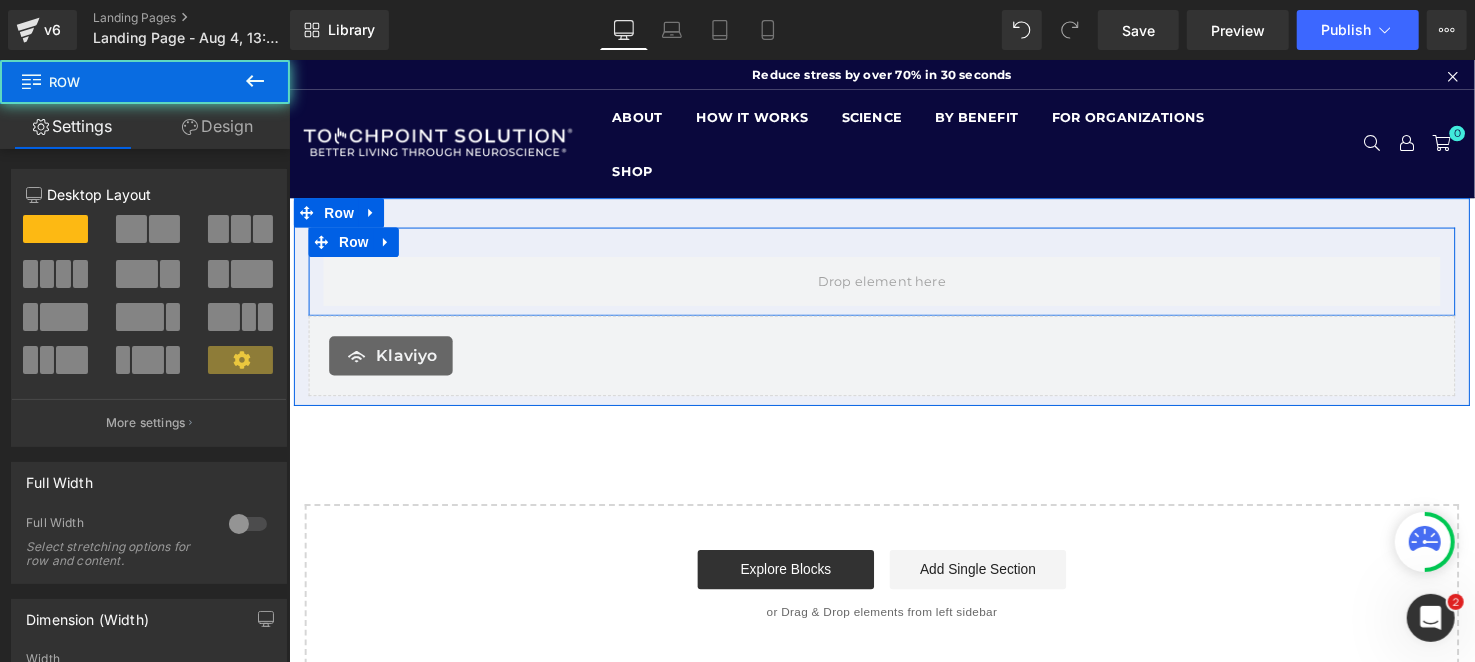 drag, startPoint x: 878, startPoint y: 315, endPoint x: 882, endPoint y: 349, distance: 34.234486 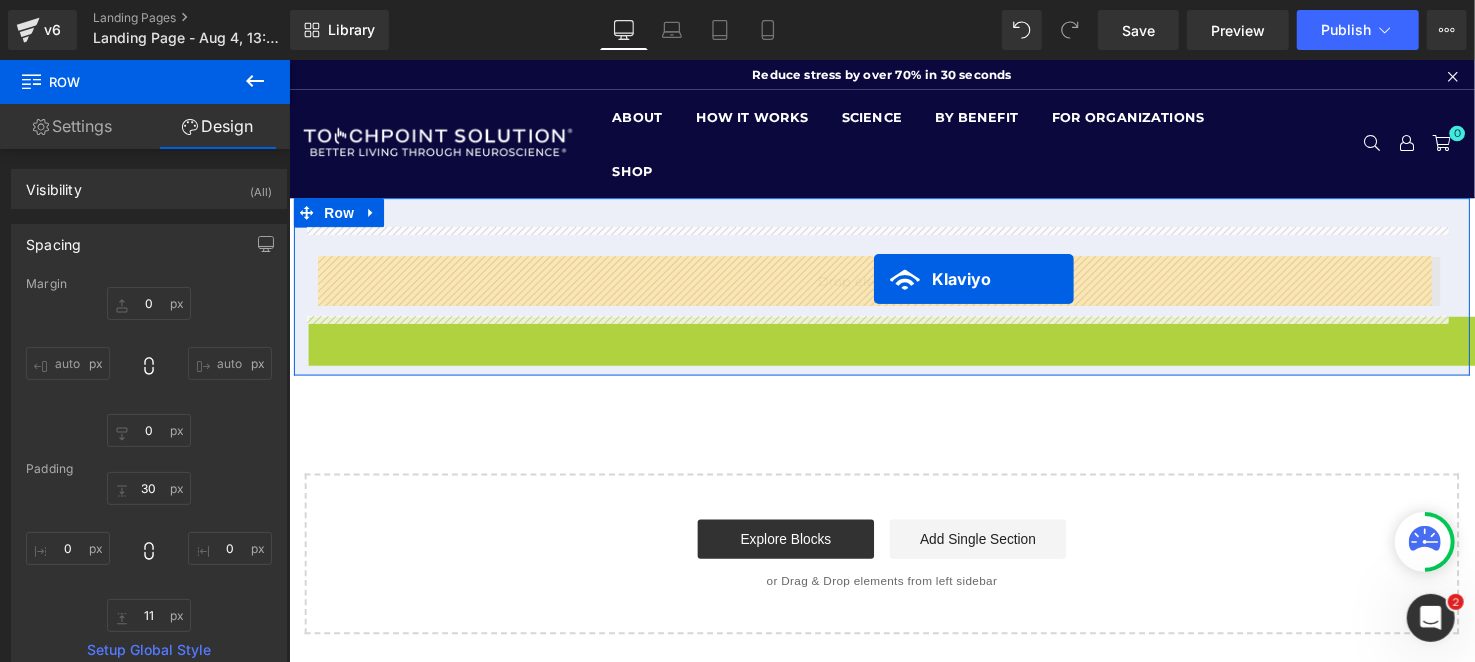drag, startPoint x: 901, startPoint y: 331, endPoint x: 884, endPoint y: 282, distance: 51.86521 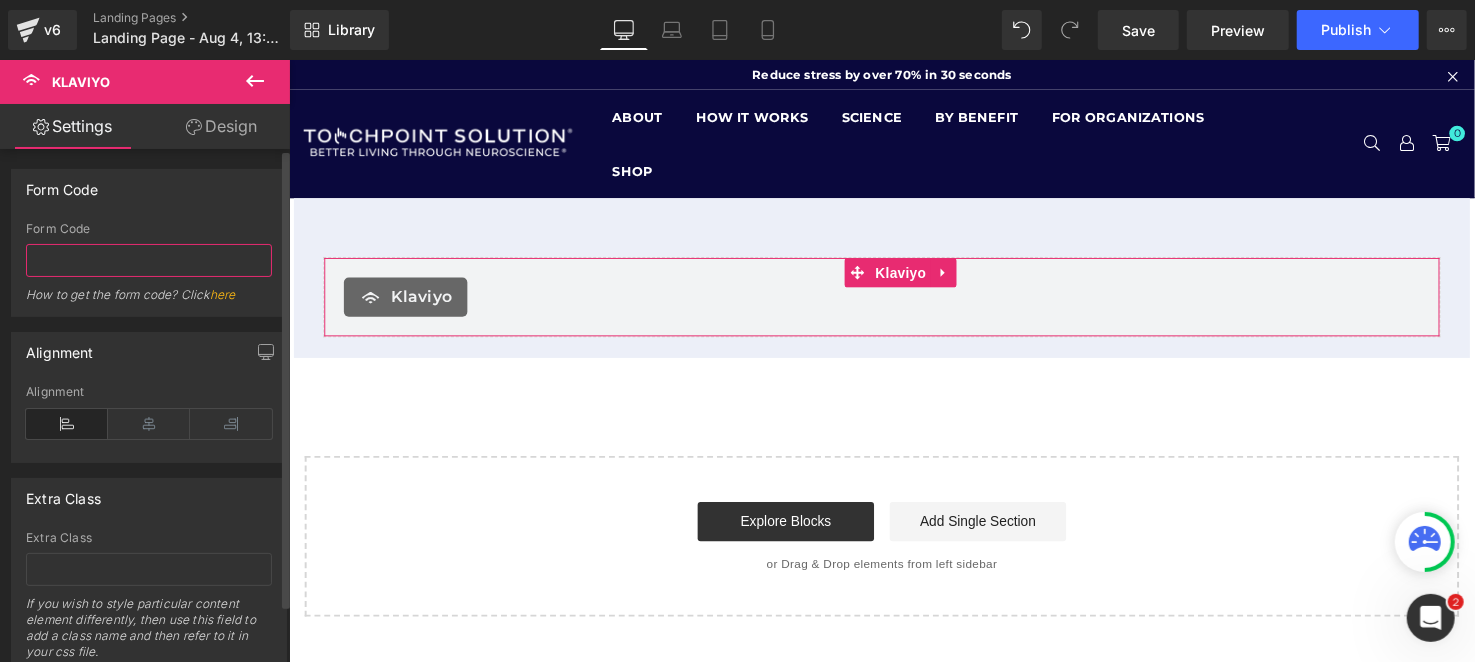 click at bounding box center [149, 260] 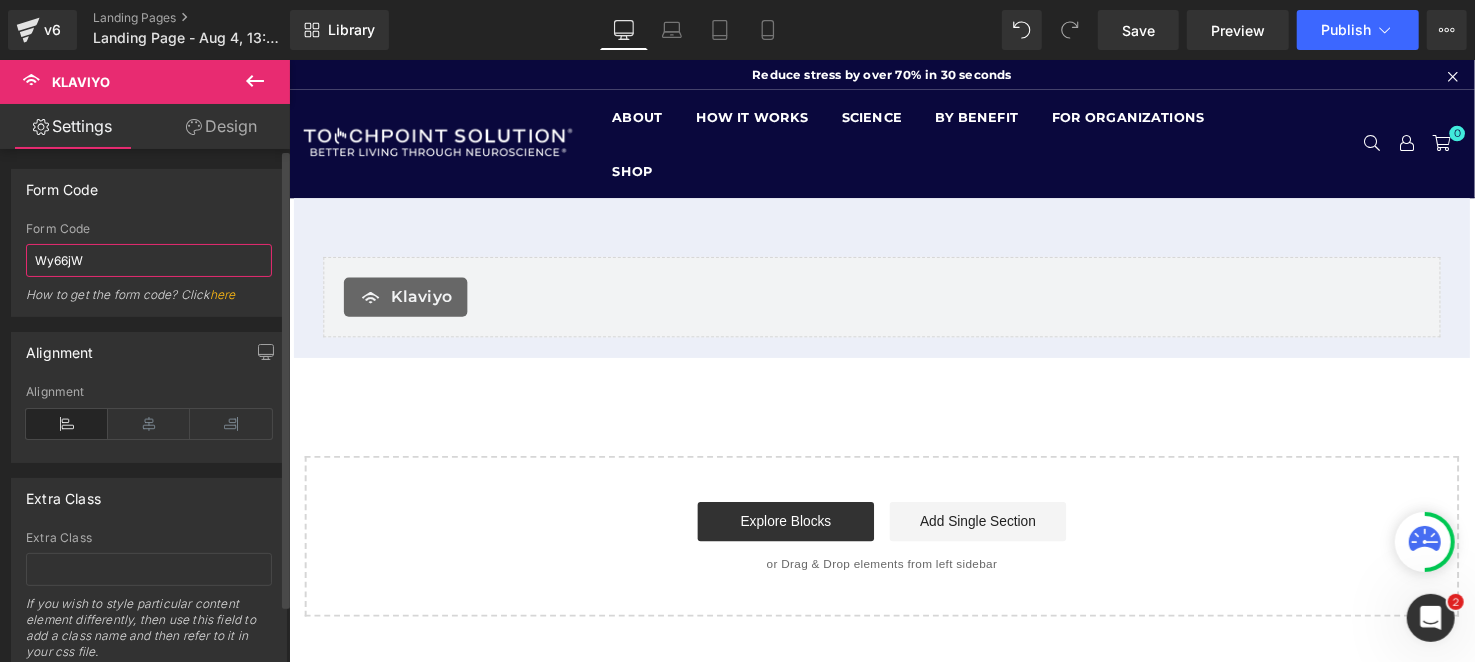 type on "Wy66jW" 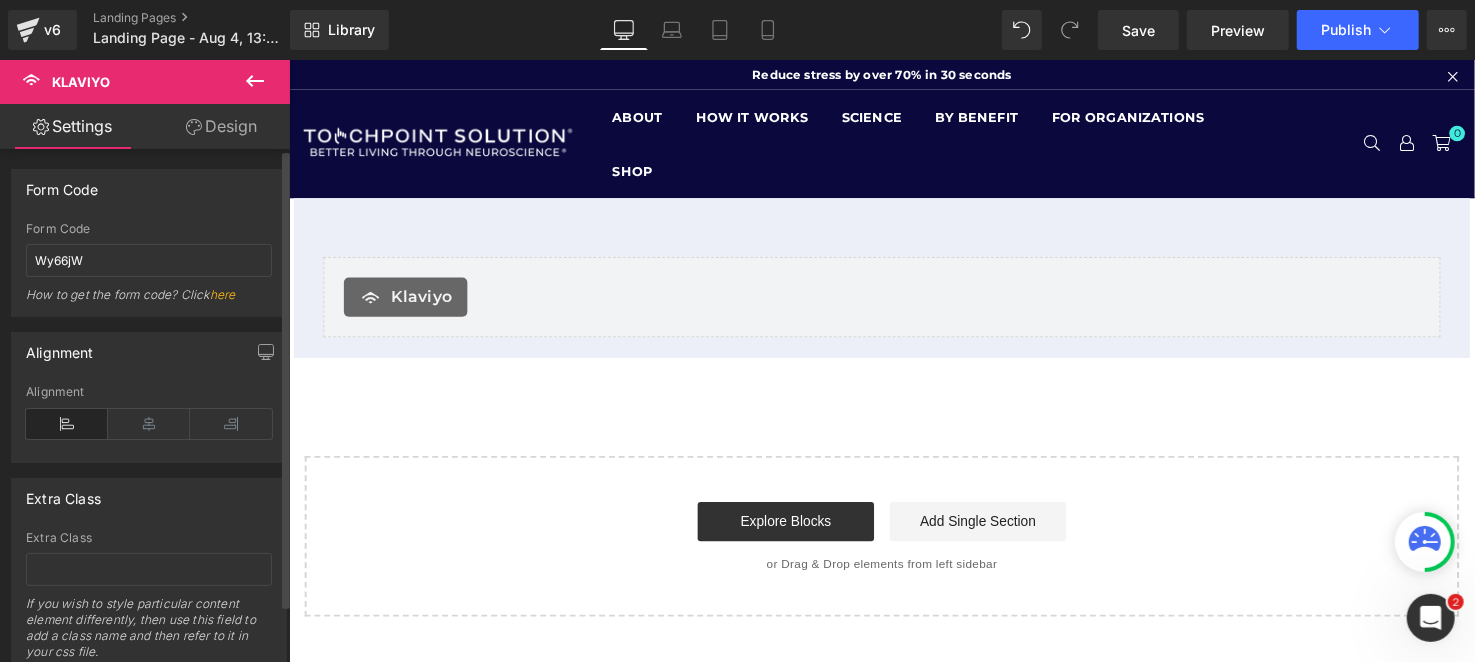click on "Alignment" at bounding box center (149, 352) 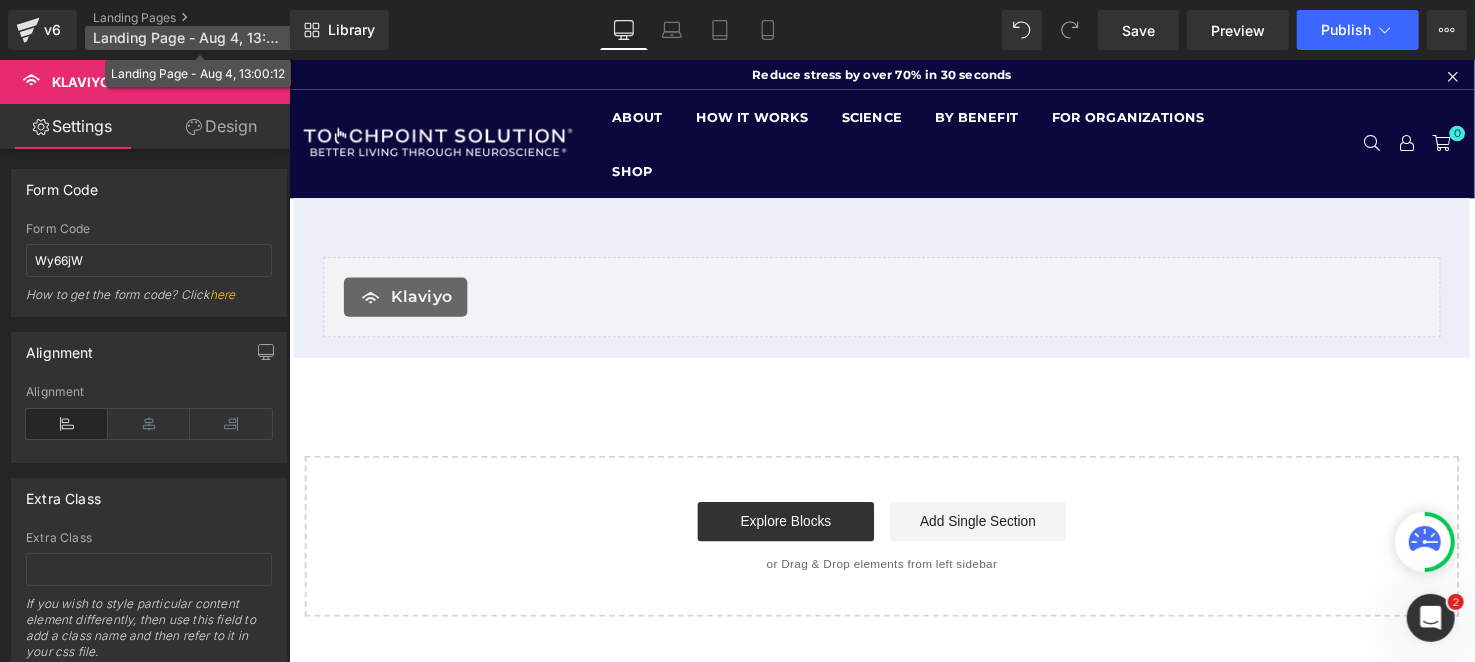 click on "Landing Page - Aug 4, 13:00:12" at bounding box center [189, 38] 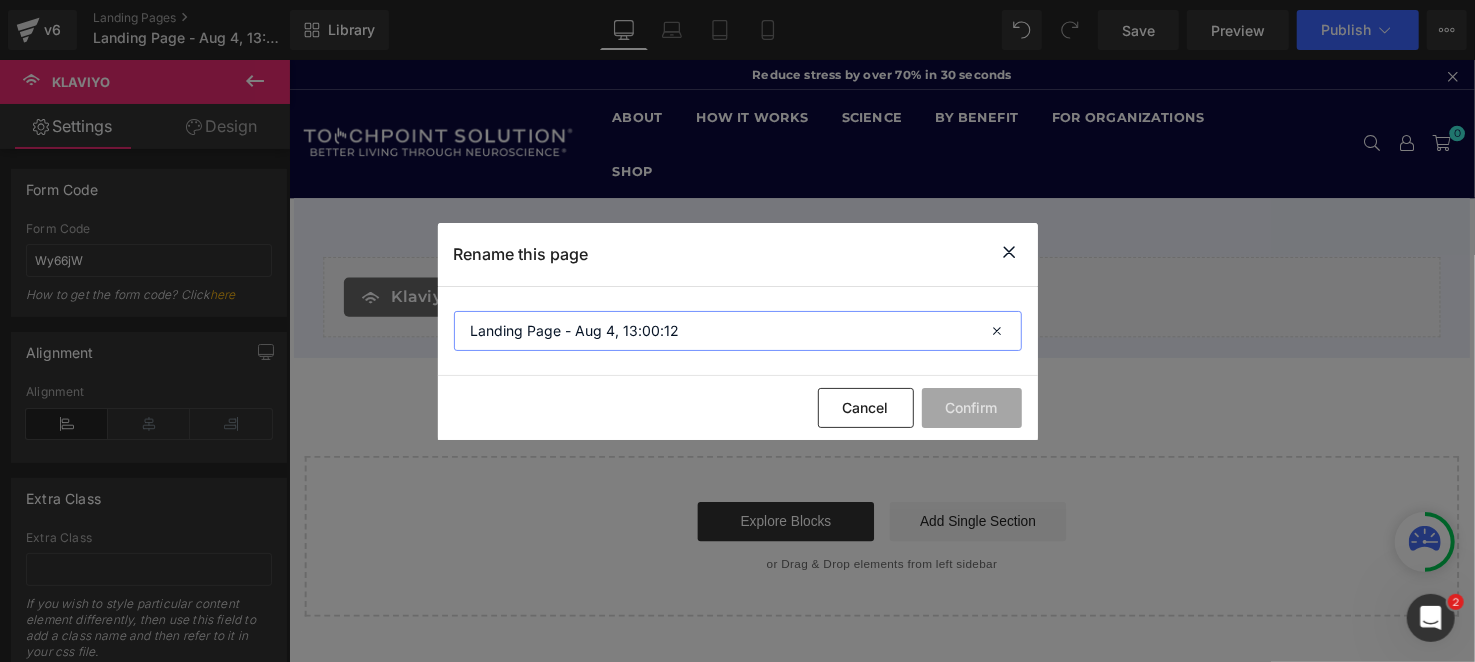 click on "Landing Page - Aug 4, 13:00:12" at bounding box center [738, 331] 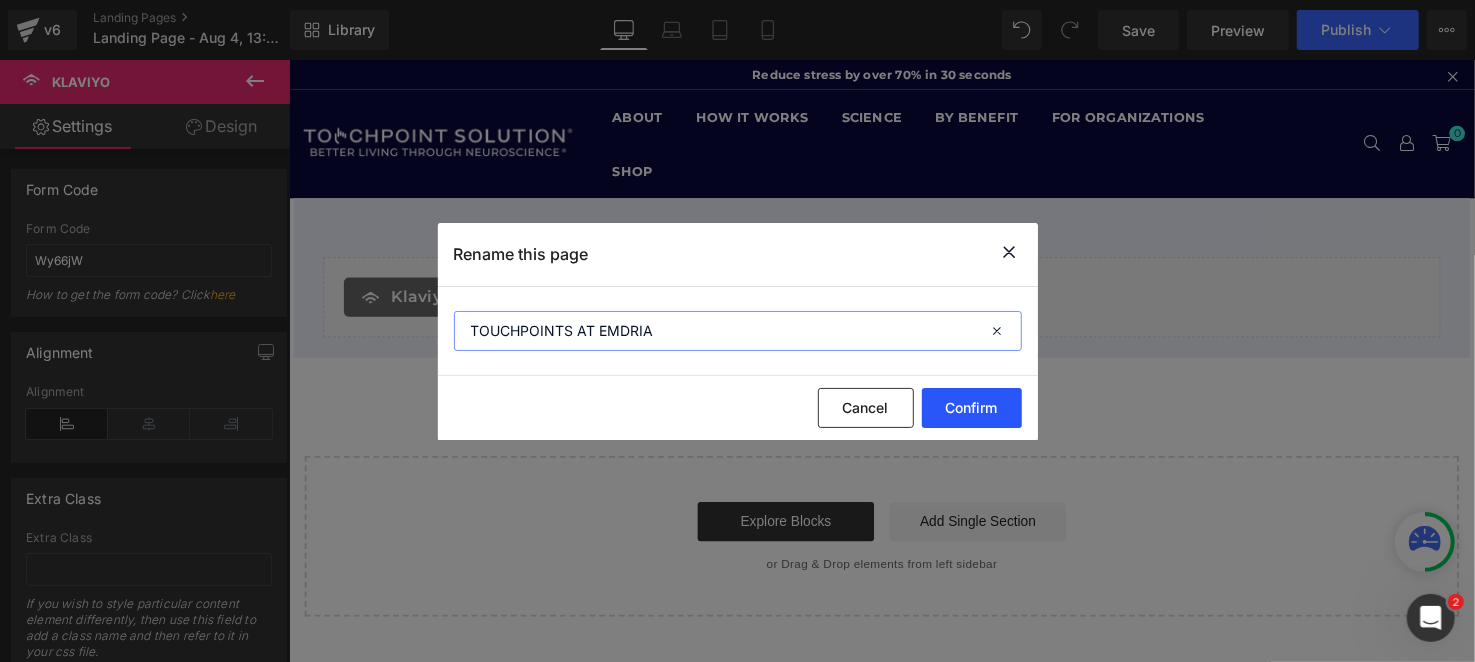 type on "TOUCHPOINTS AT EMDRIA" 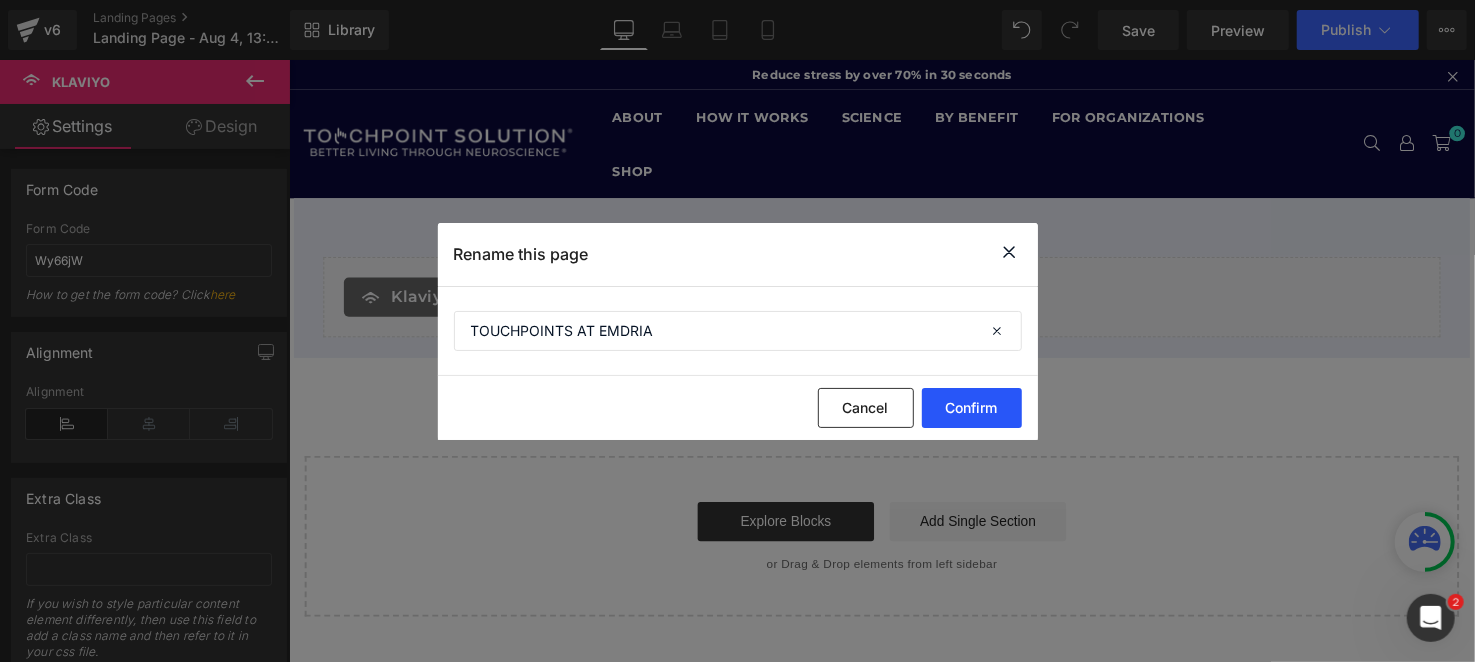 click on "Confirm" at bounding box center [972, 408] 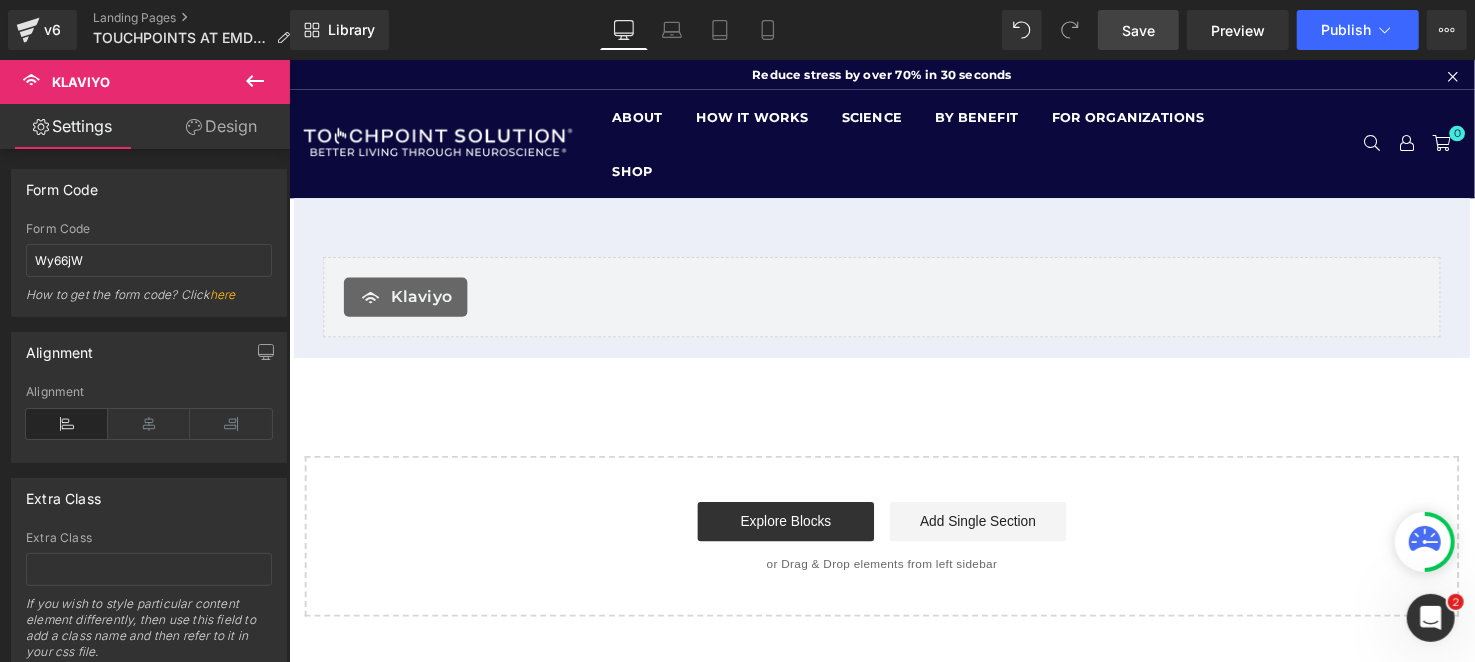 click on "Save" at bounding box center (1138, 30) 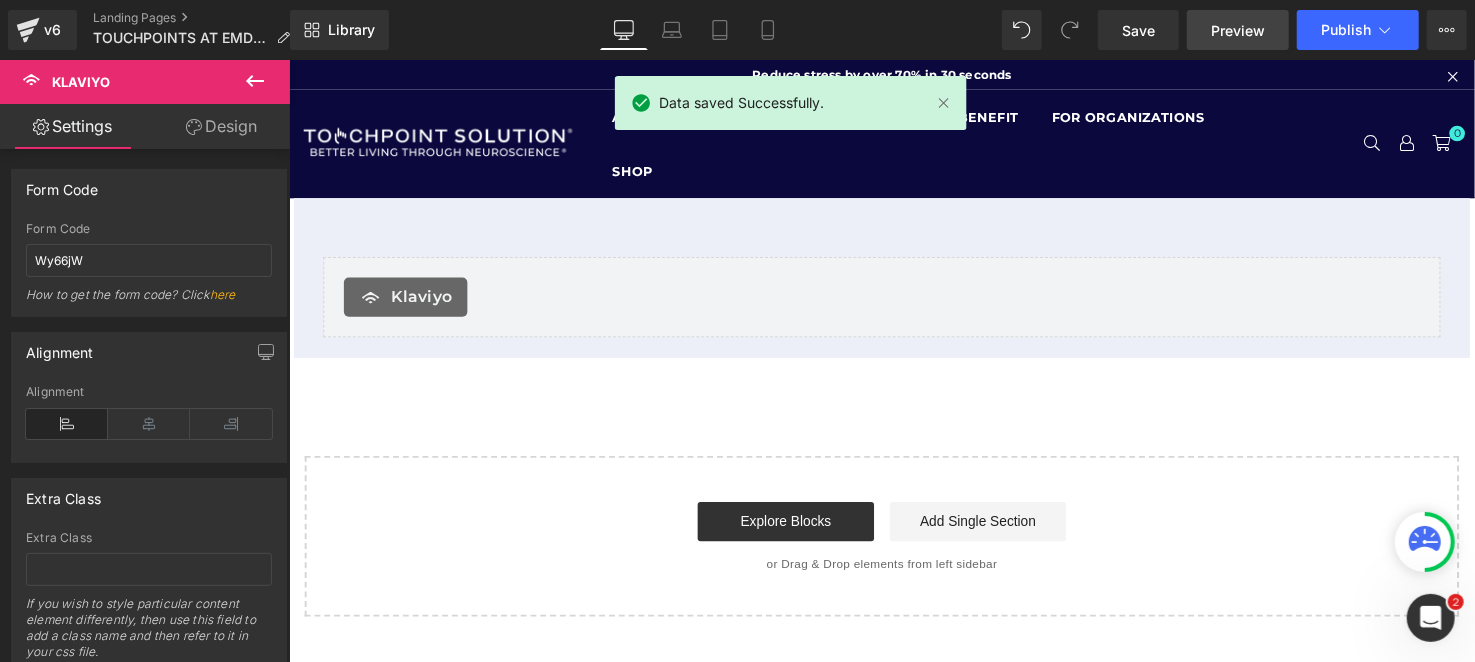 click on "Preview" at bounding box center [1238, 30] 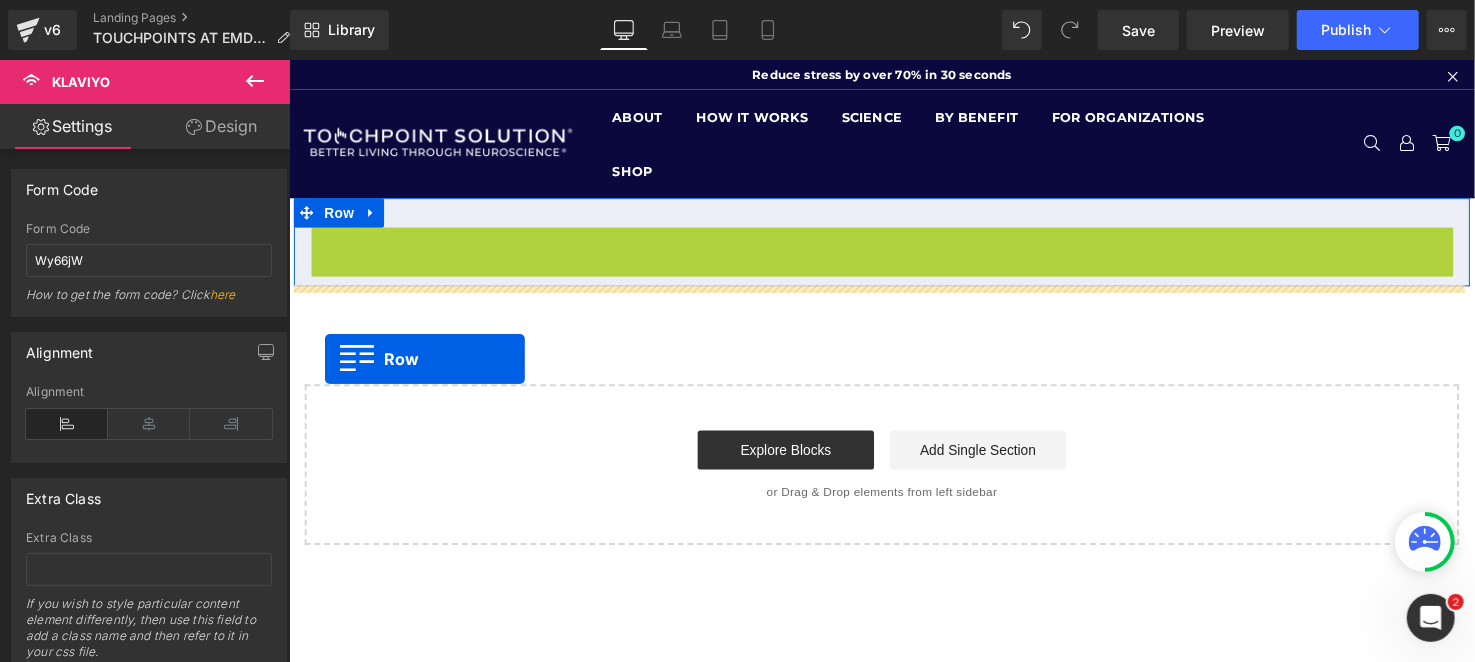 drag, startPoint x: 312, startPoint y: 245, endPoint x: 325, endPoint y: 364, distance: 119.70798 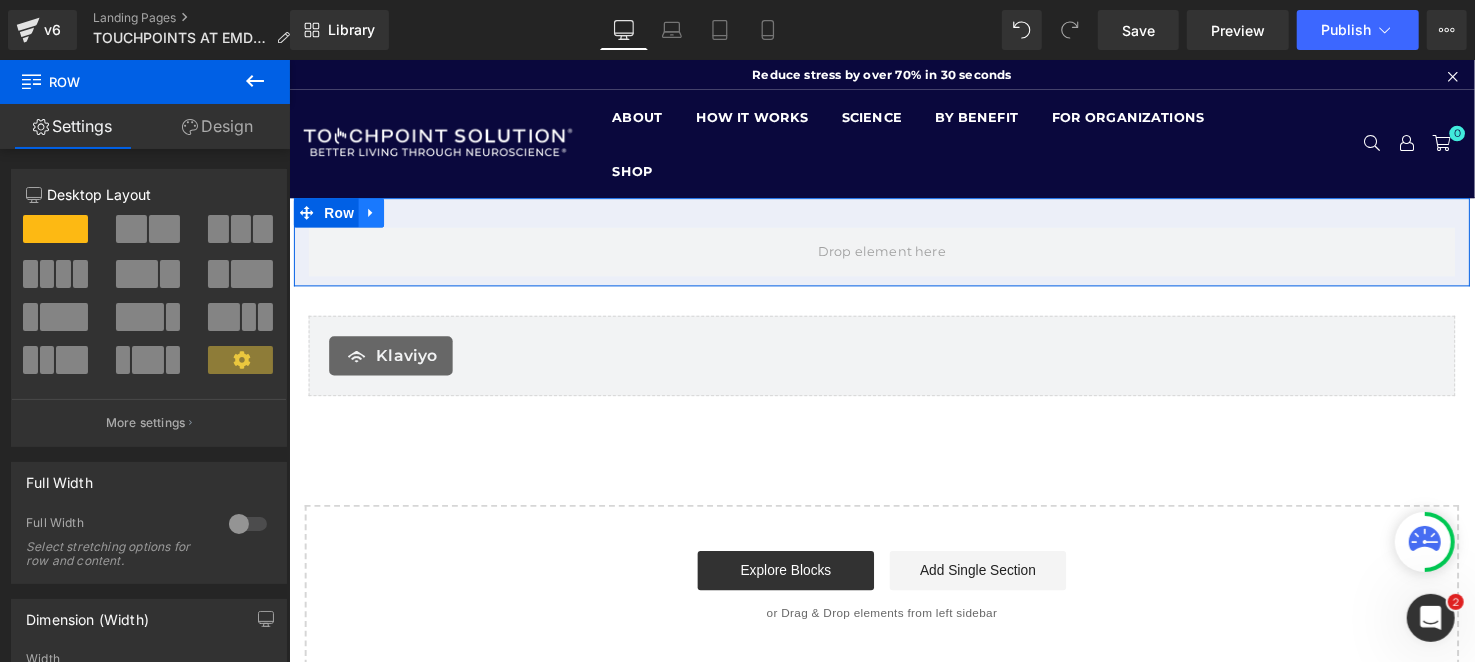 click 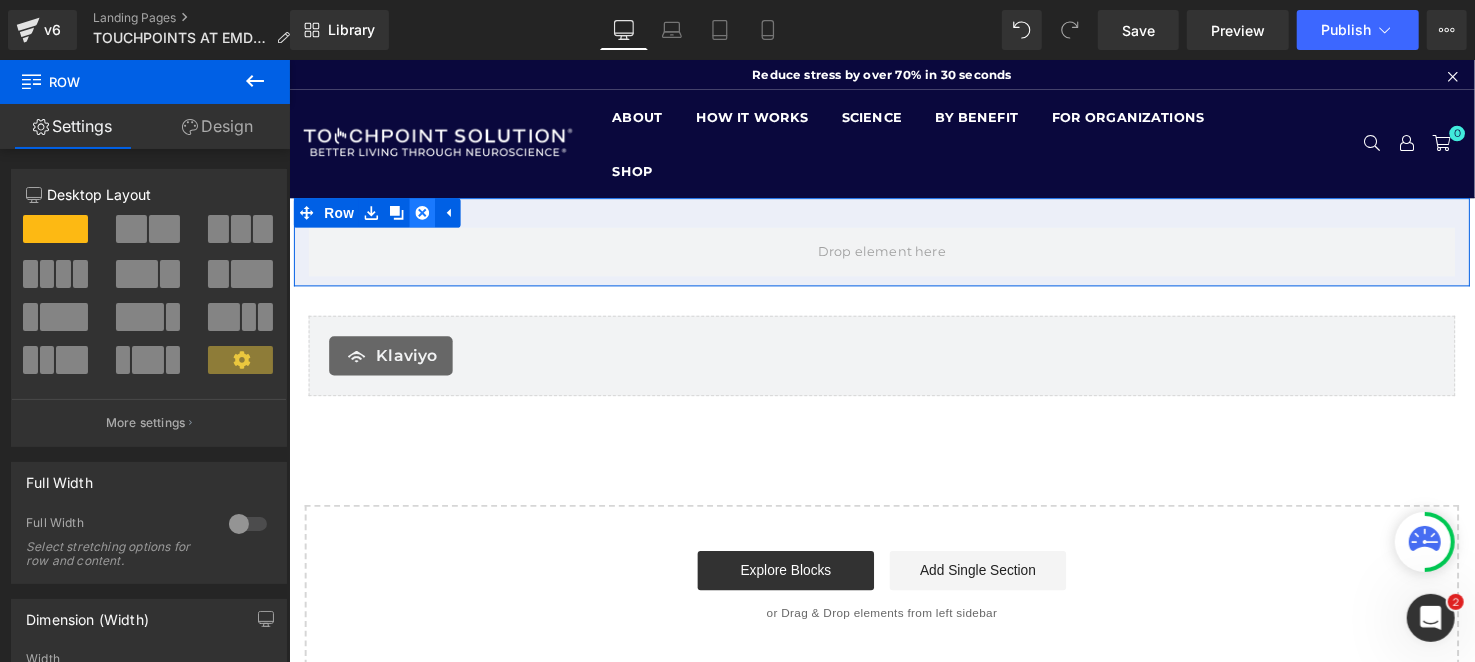 click at bounding box center [424, 215] 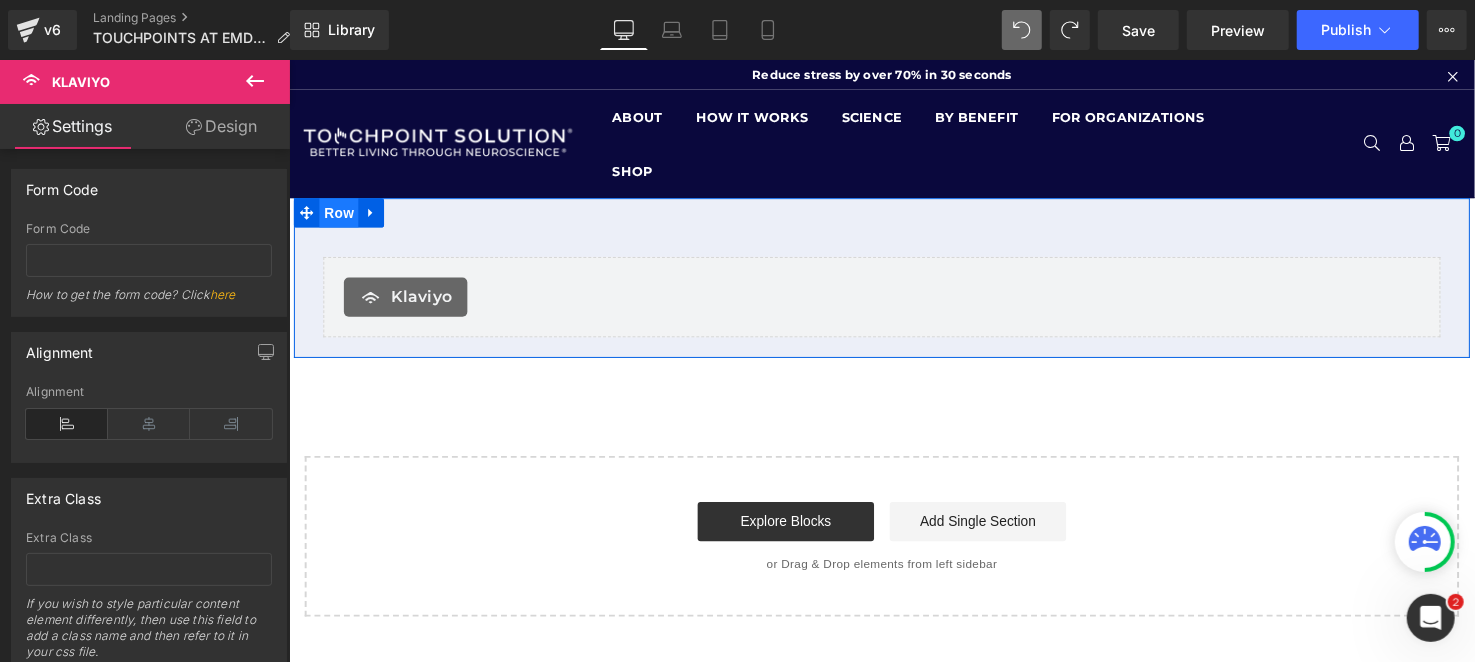 click on "Row" at bounding box center (339, 215) 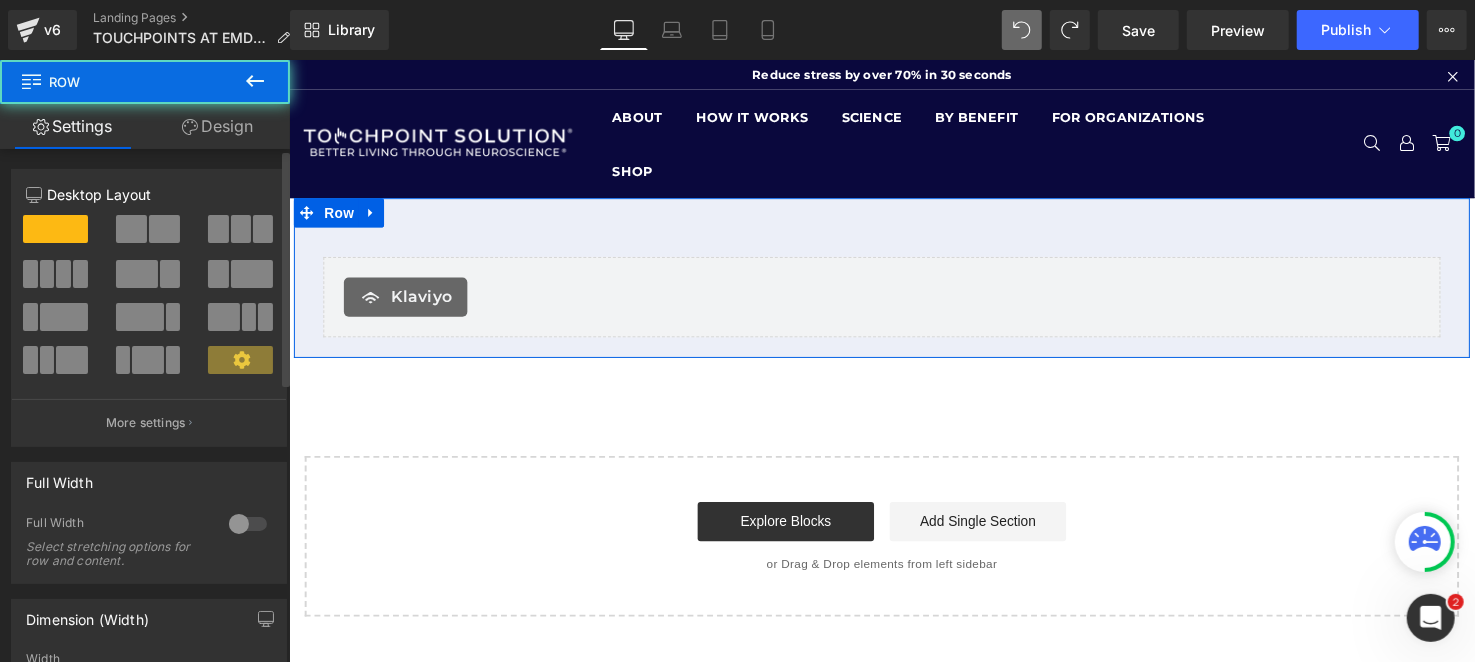 click at bounding box center (248, 524) 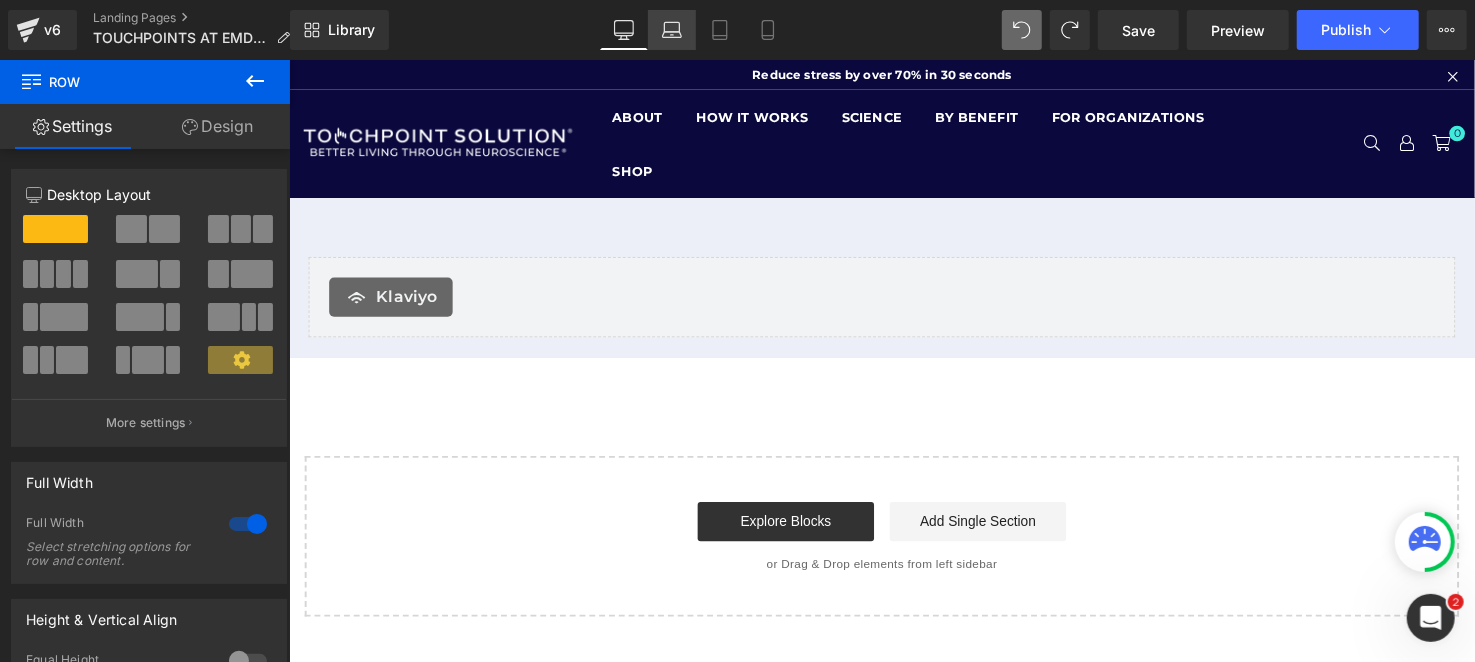click on "Laptop" at bounding box center (672, 30) 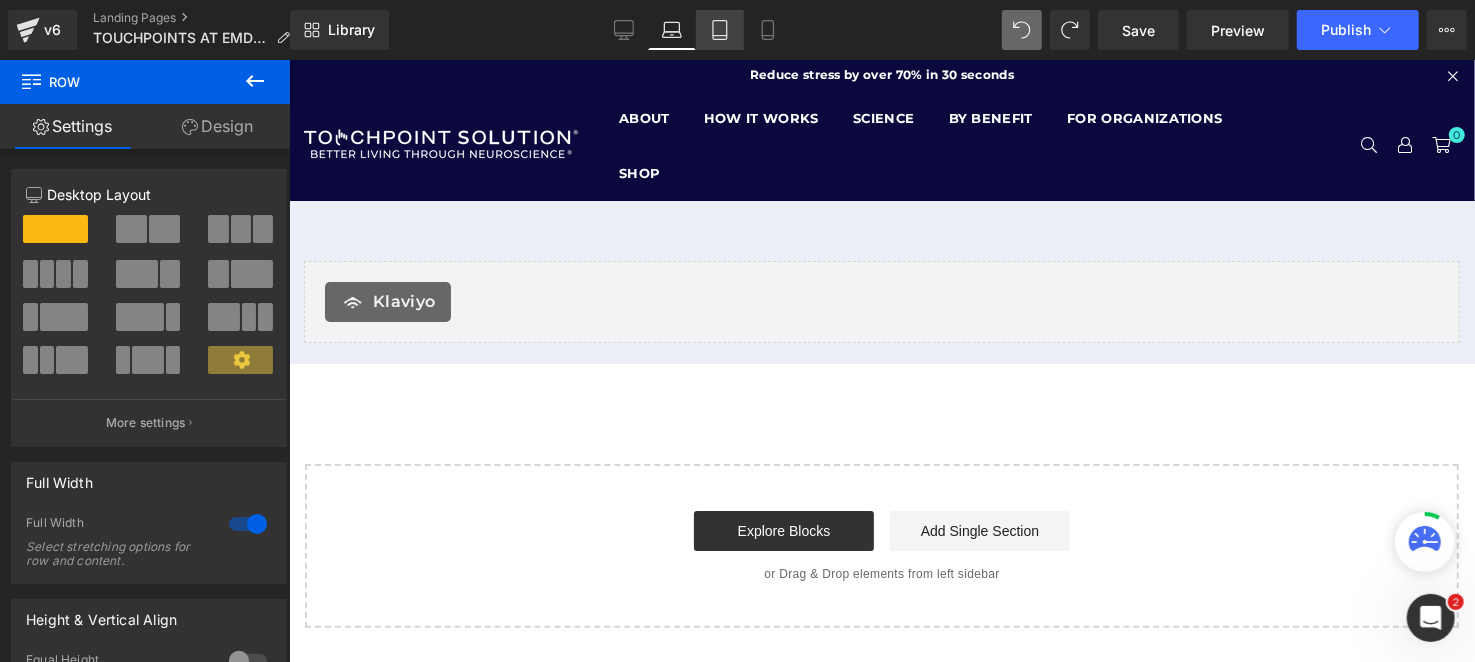click 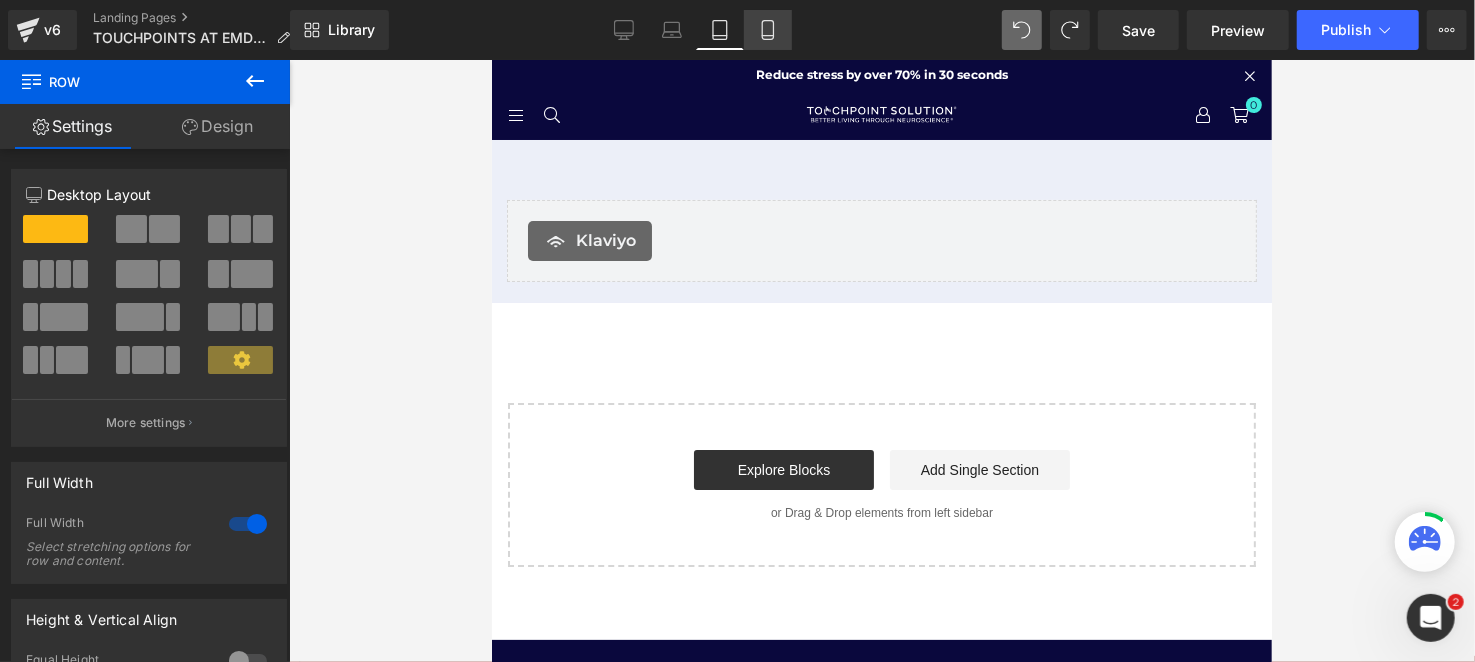 click 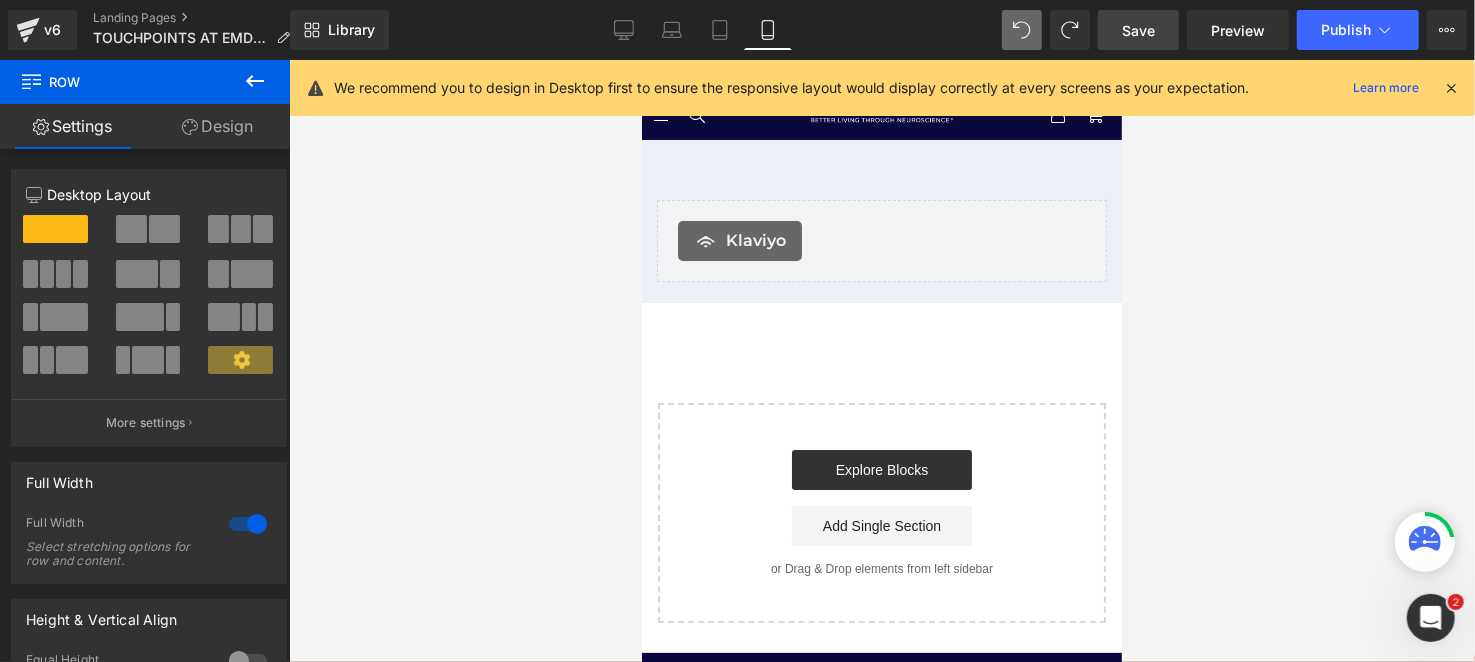 click on "Save" at bounding box center (1138, 30) 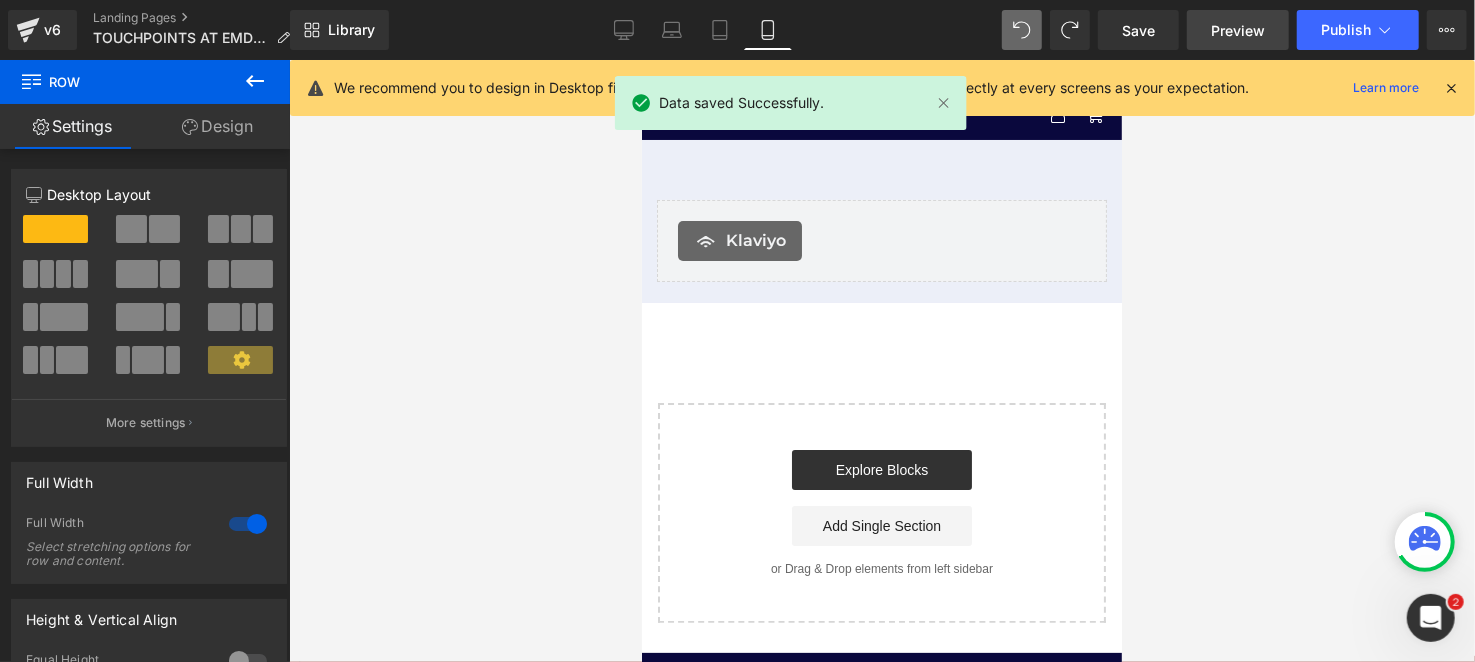 click on "Preview" at bounding box center [1238, 30] 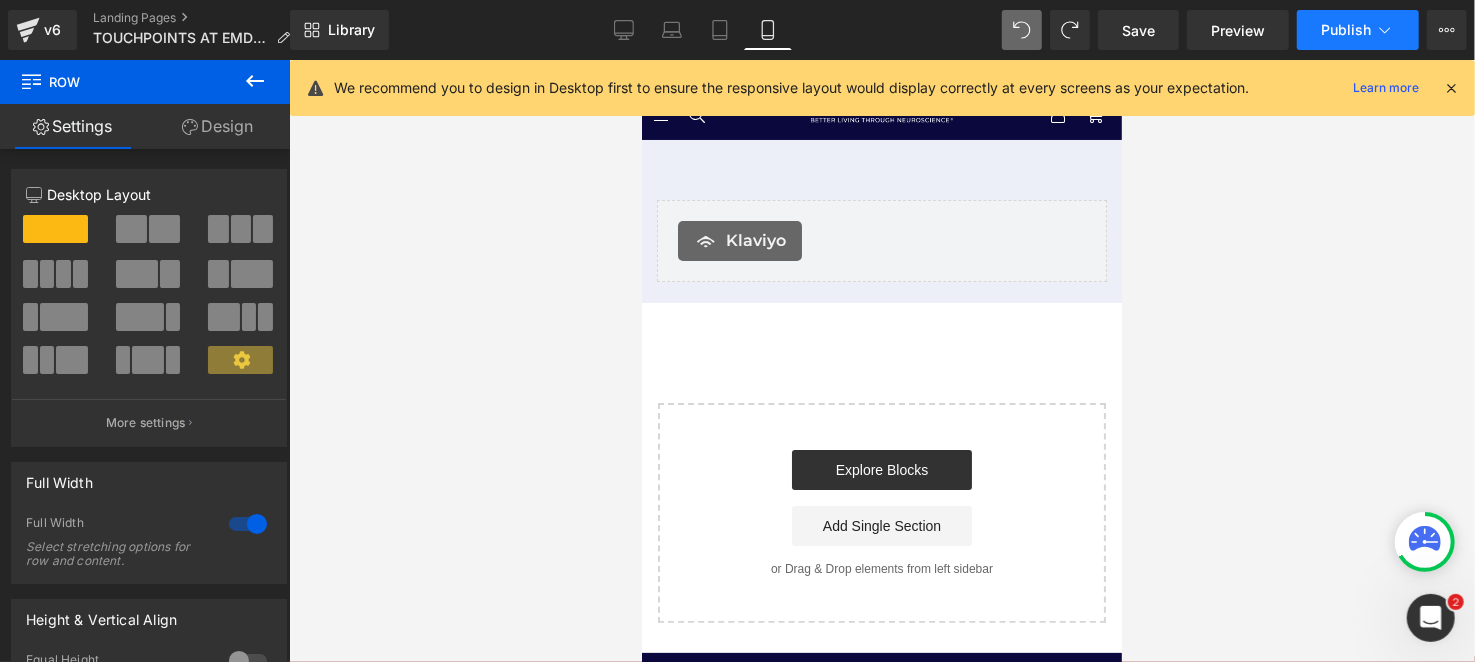 click on "Publish" at bounding box center (1358, 30) 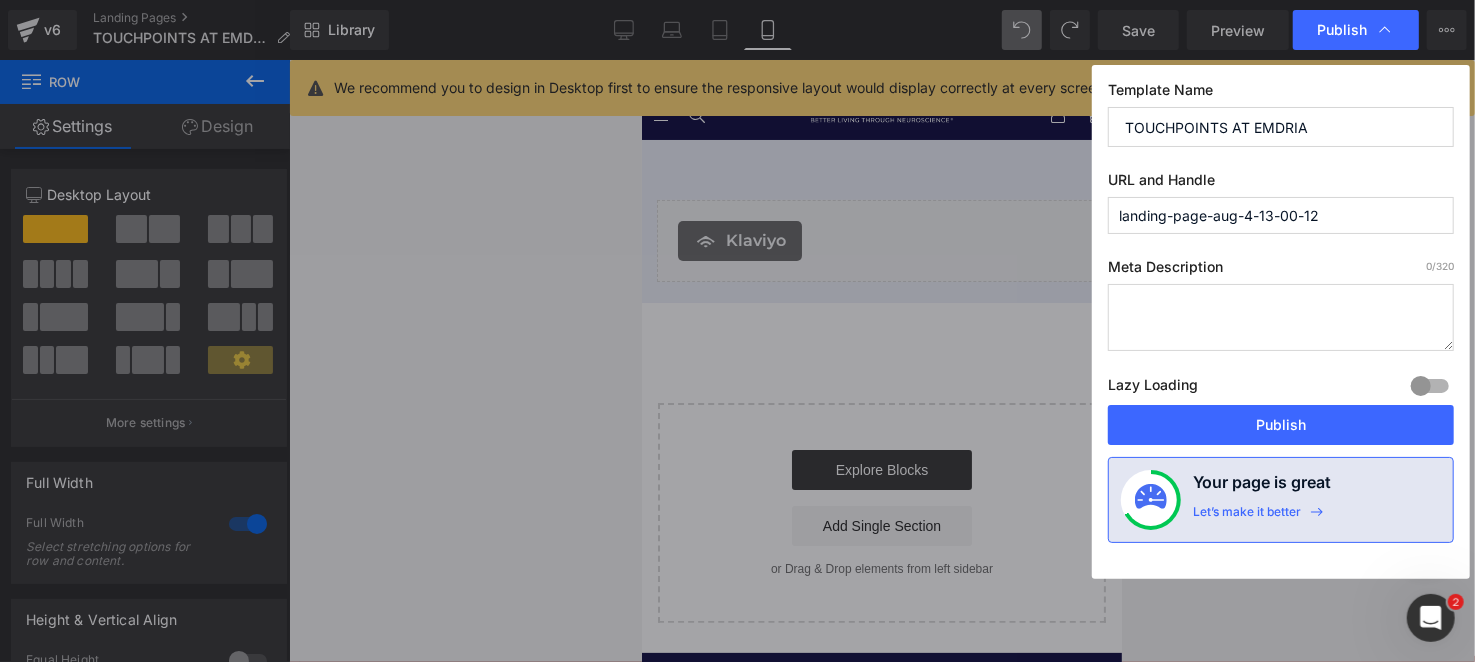 click on "landing-page-aug-4-13-00-12" at bounding box center [1281, 215] 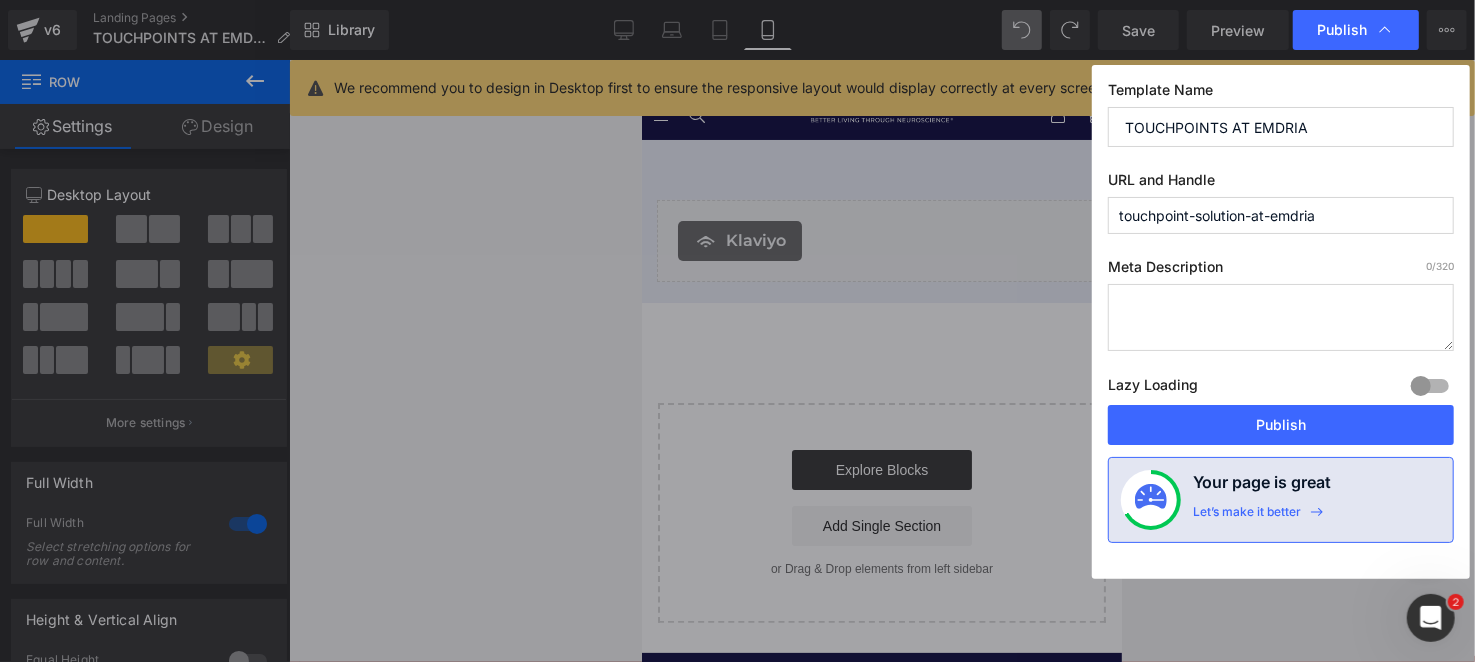 type on "touchpoint-solution-at-emdria" 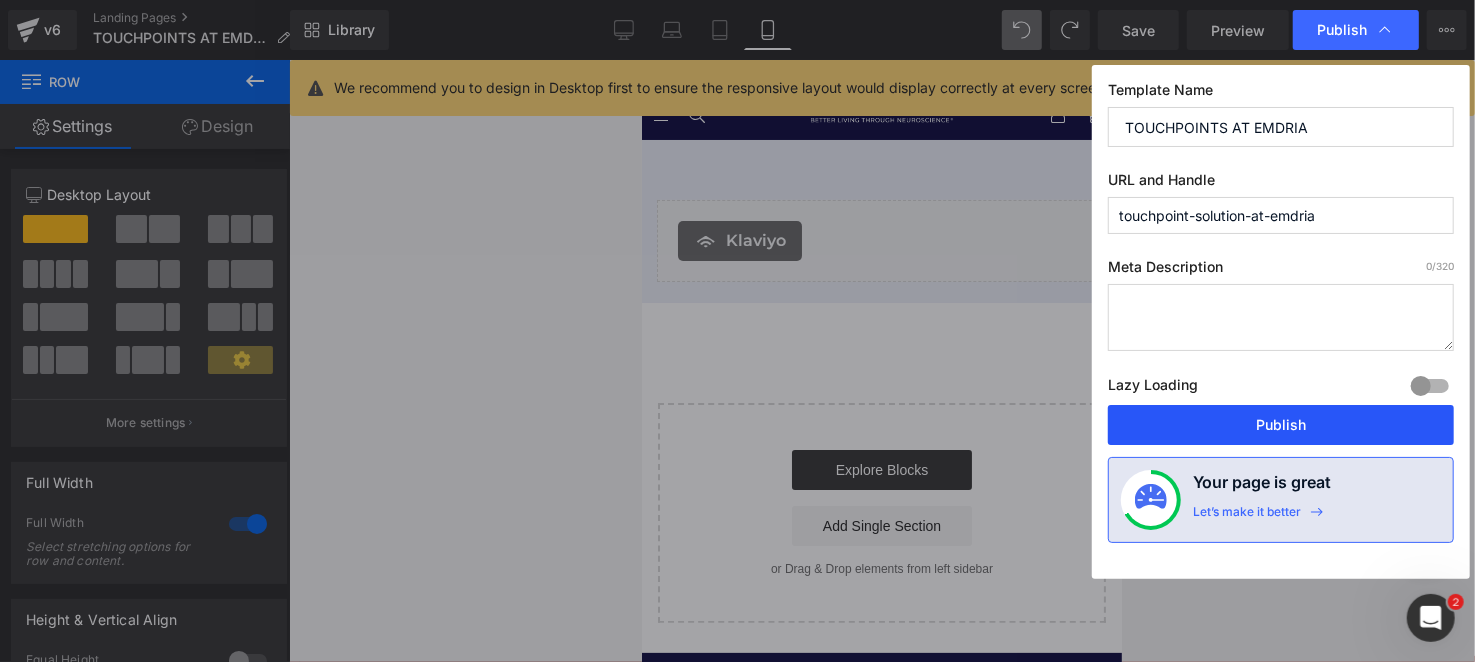 click on "Publish" at bounding box center [1281, 425] 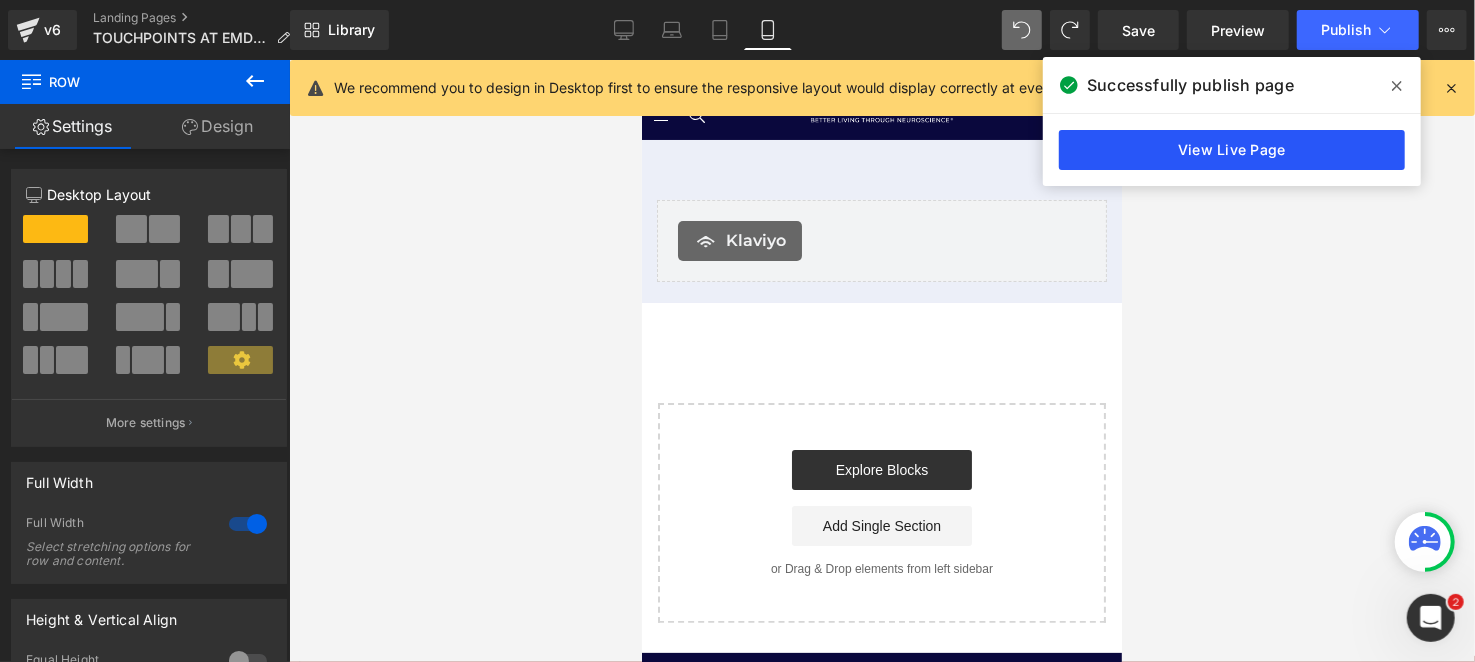 click on "View Live Page" at bounding box center (1232, 150) 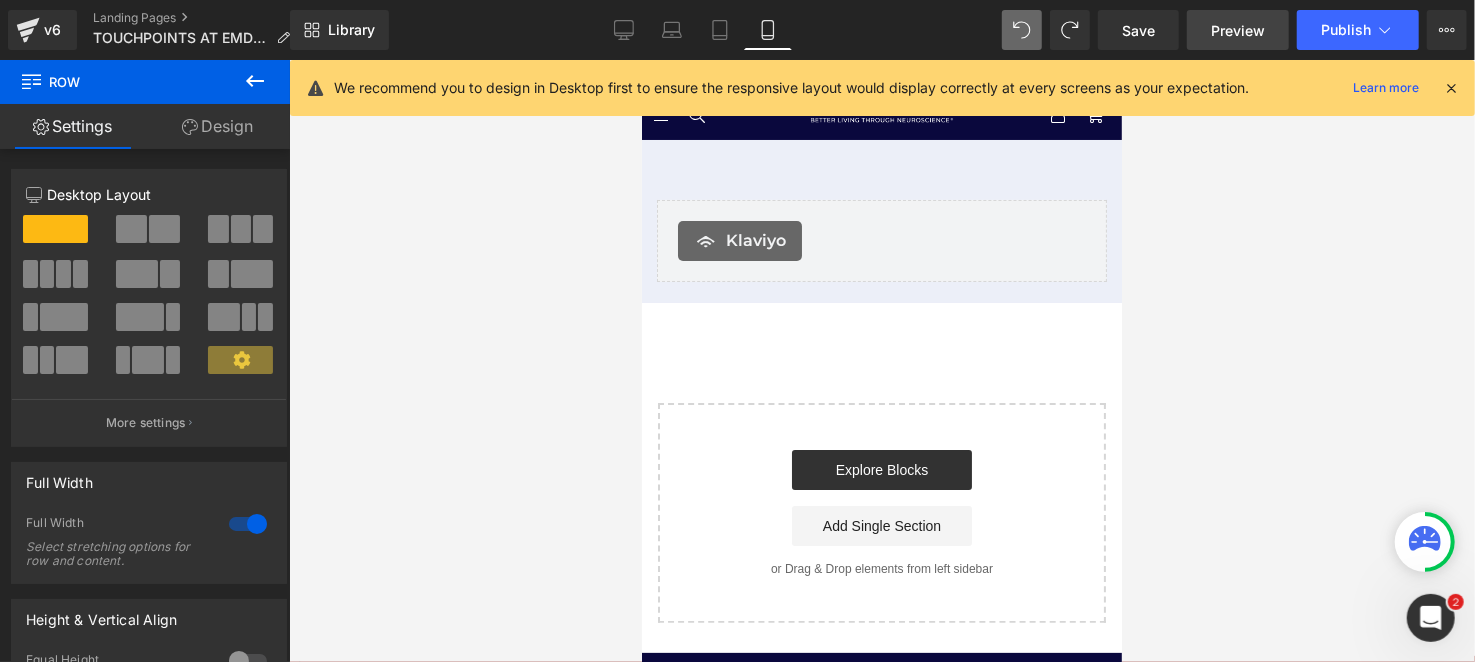 click on "Preview" at bounding box center (1238, 30) 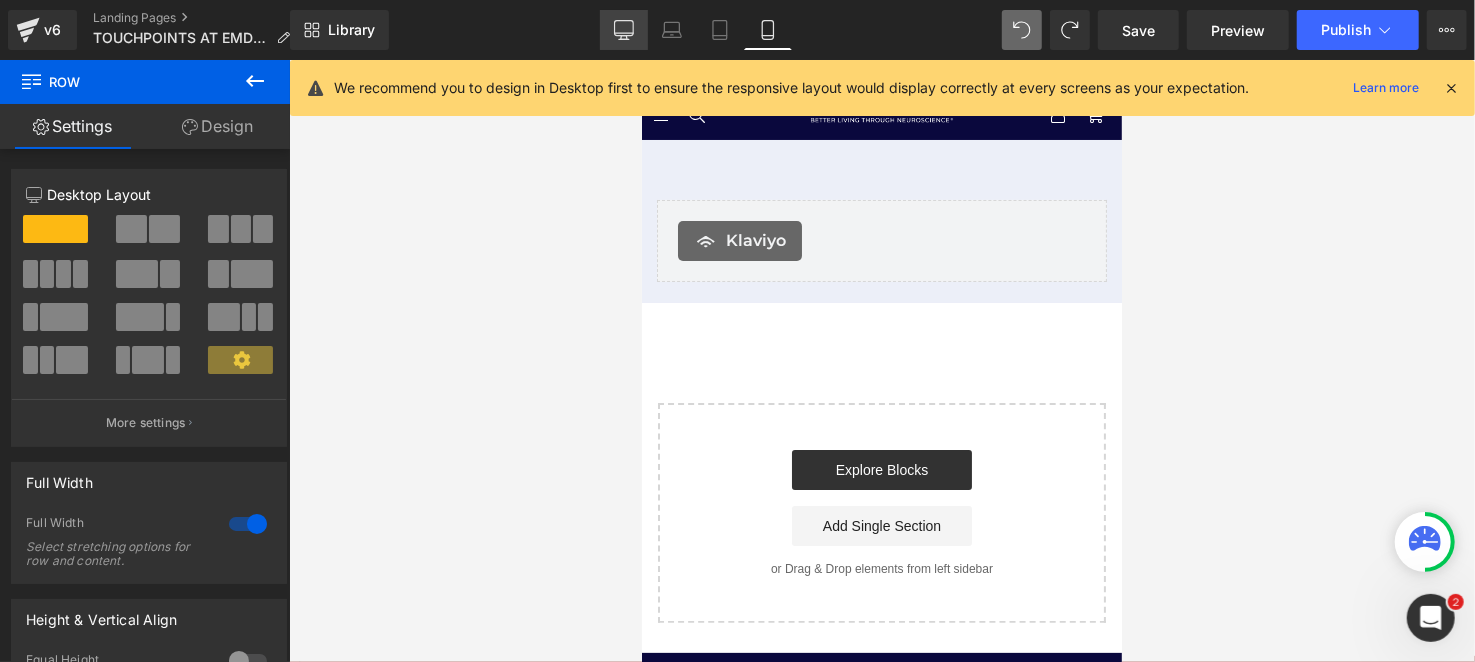 click 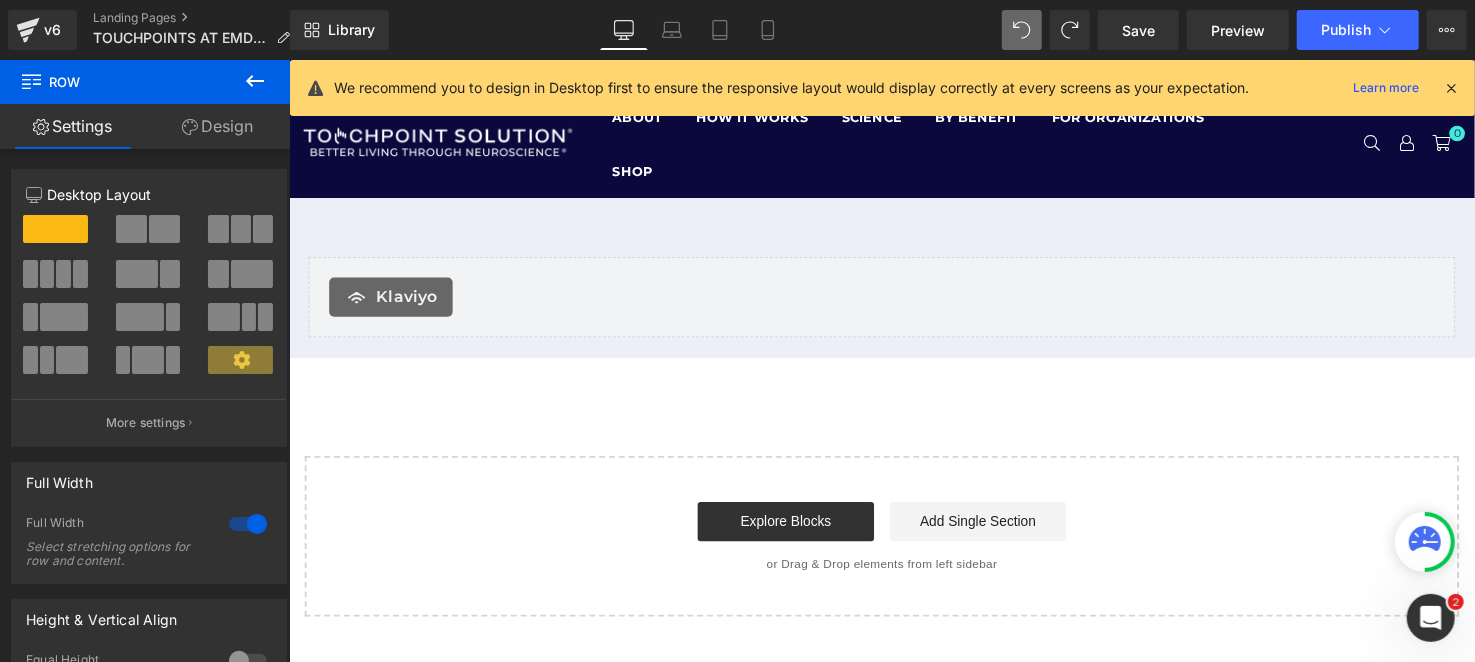 scroll, scrollTop: 60, scrollLeft: 0, axis: vertical 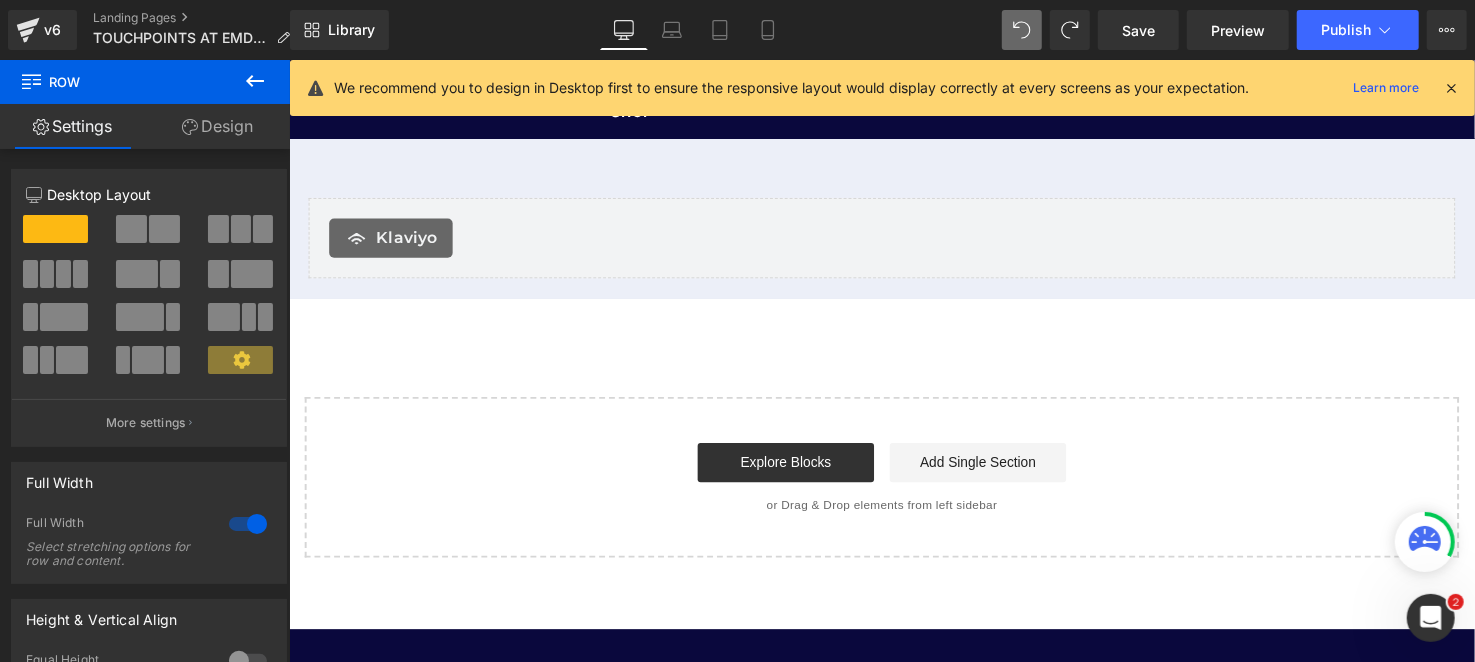 click at bounding box center (288, 59) 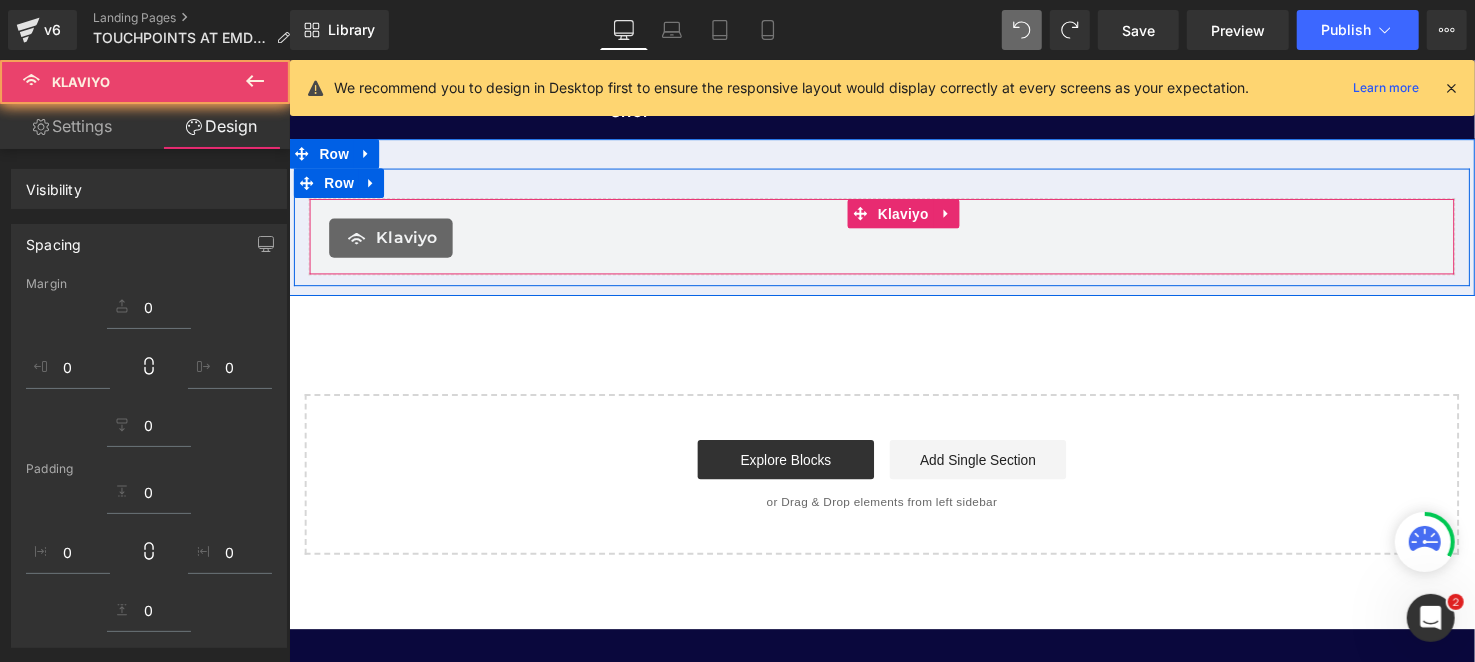 click on "Klaviyo" at bounding box center [893, 241] 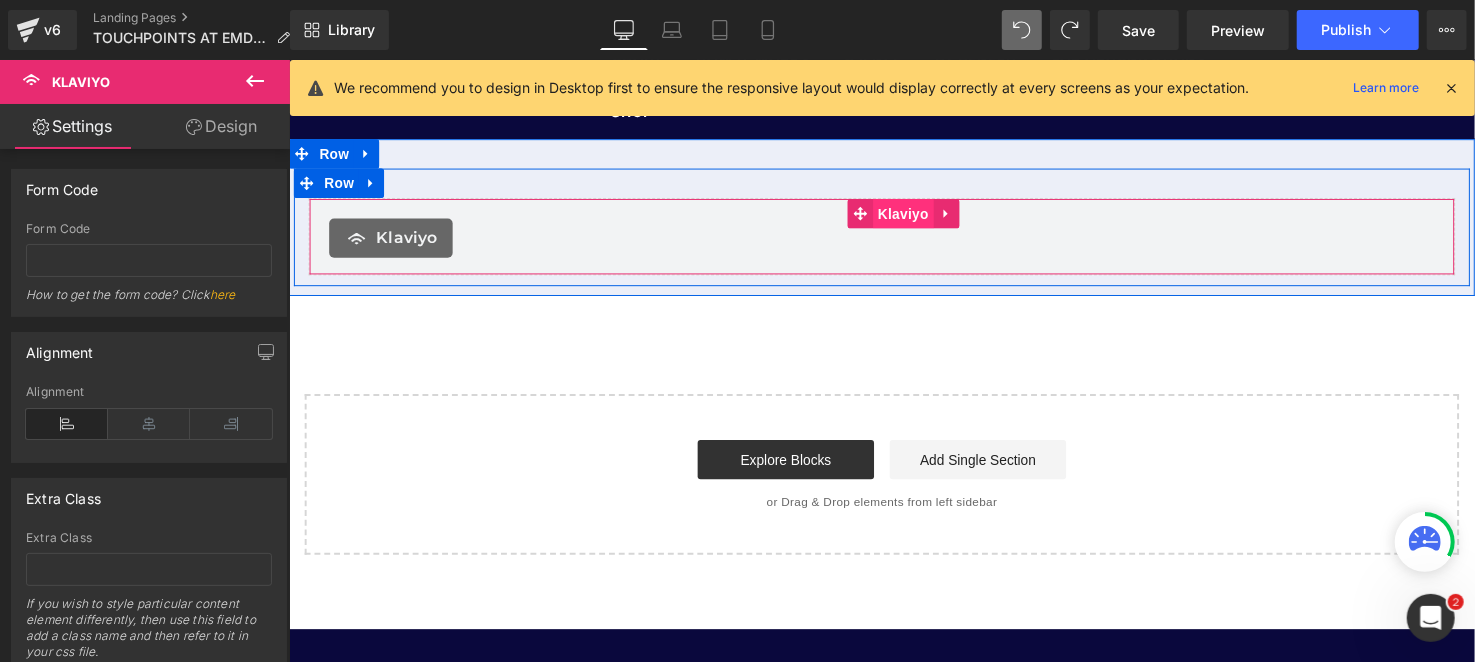 click on "Klaviyo" at bounding box center [915, 216] 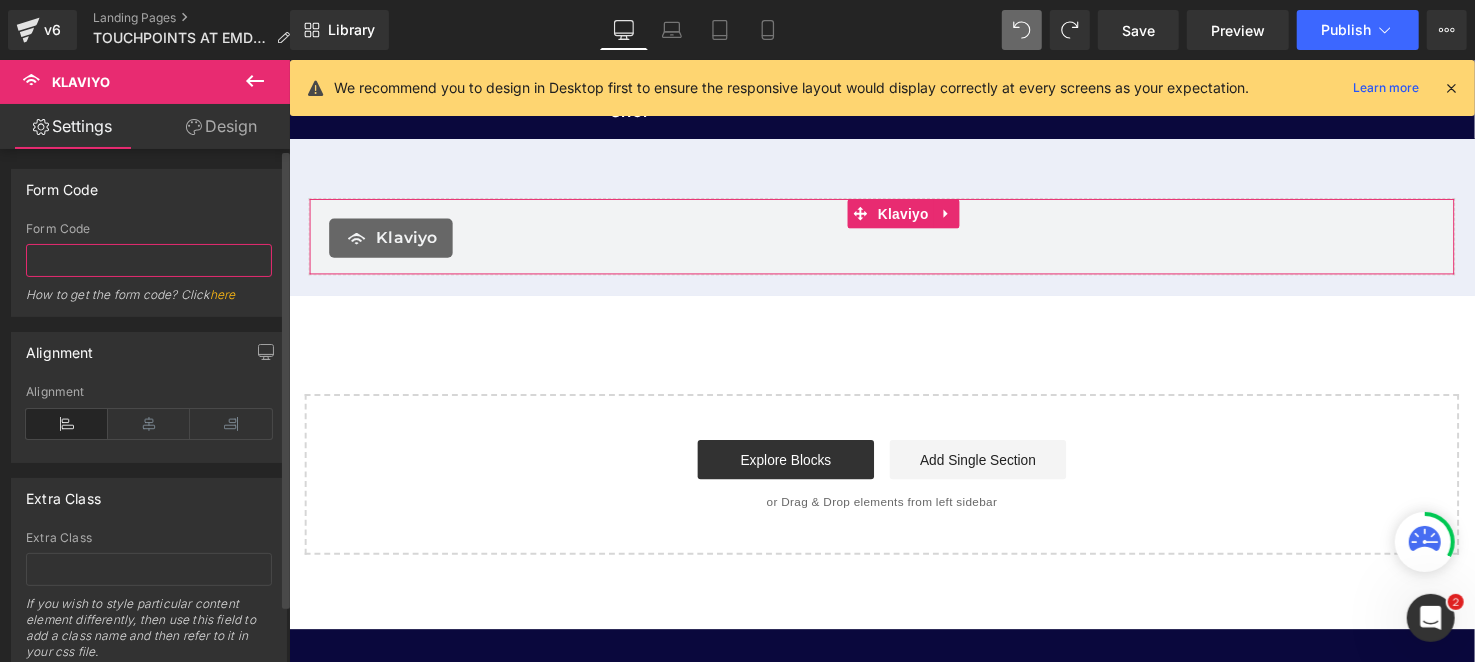 click at bounding box center (149, 260) 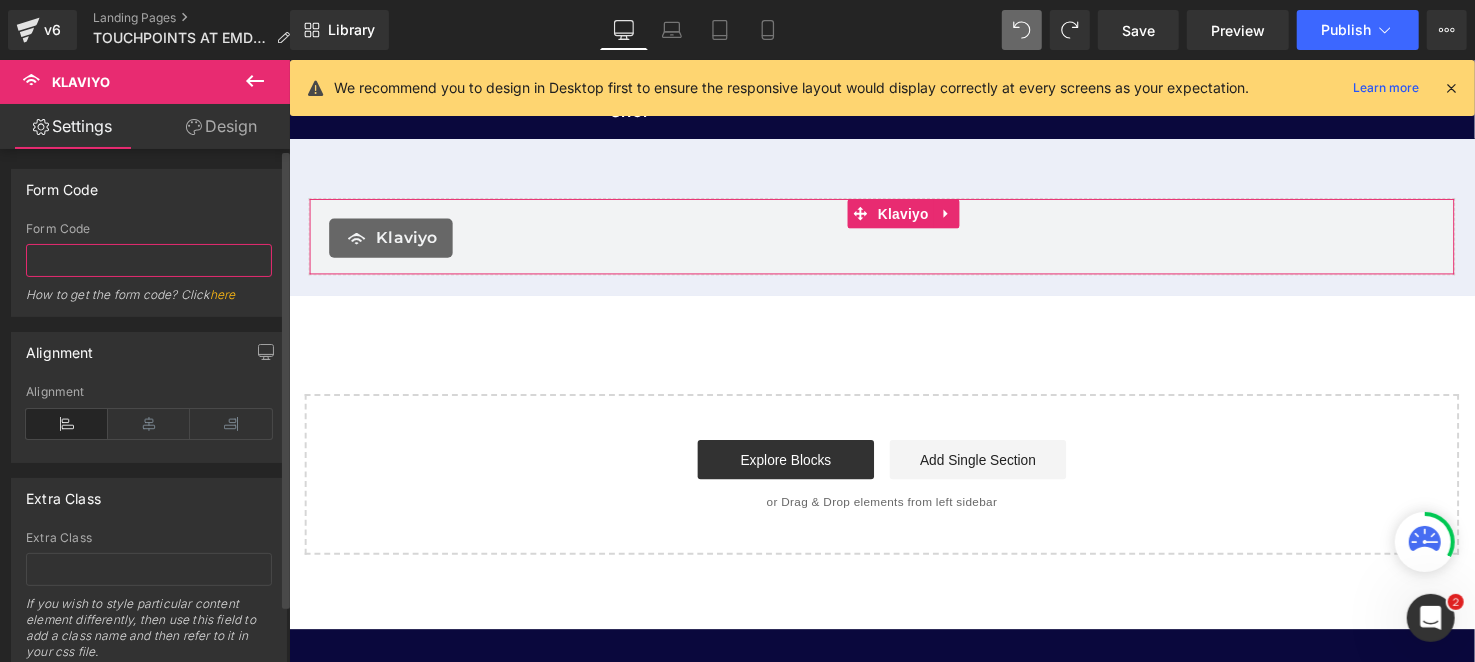paste on "Wy66jW" 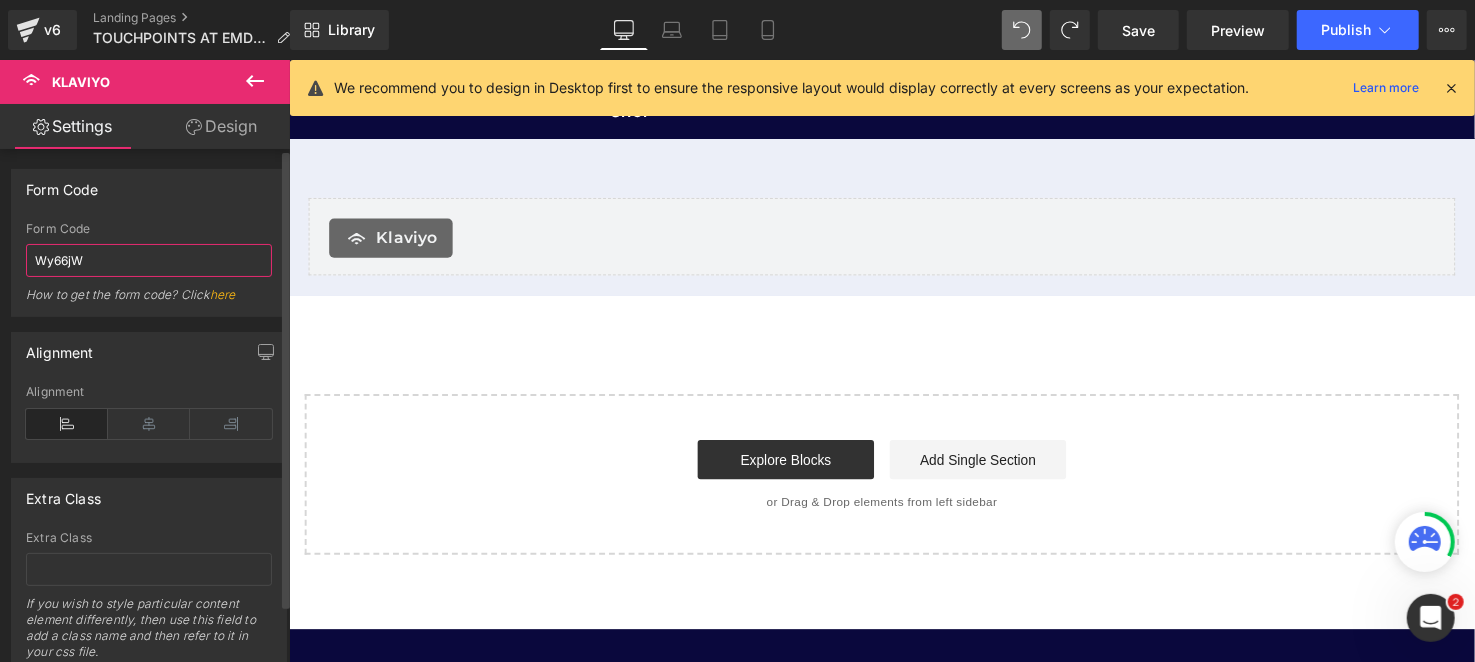 type on "Wy66jW" 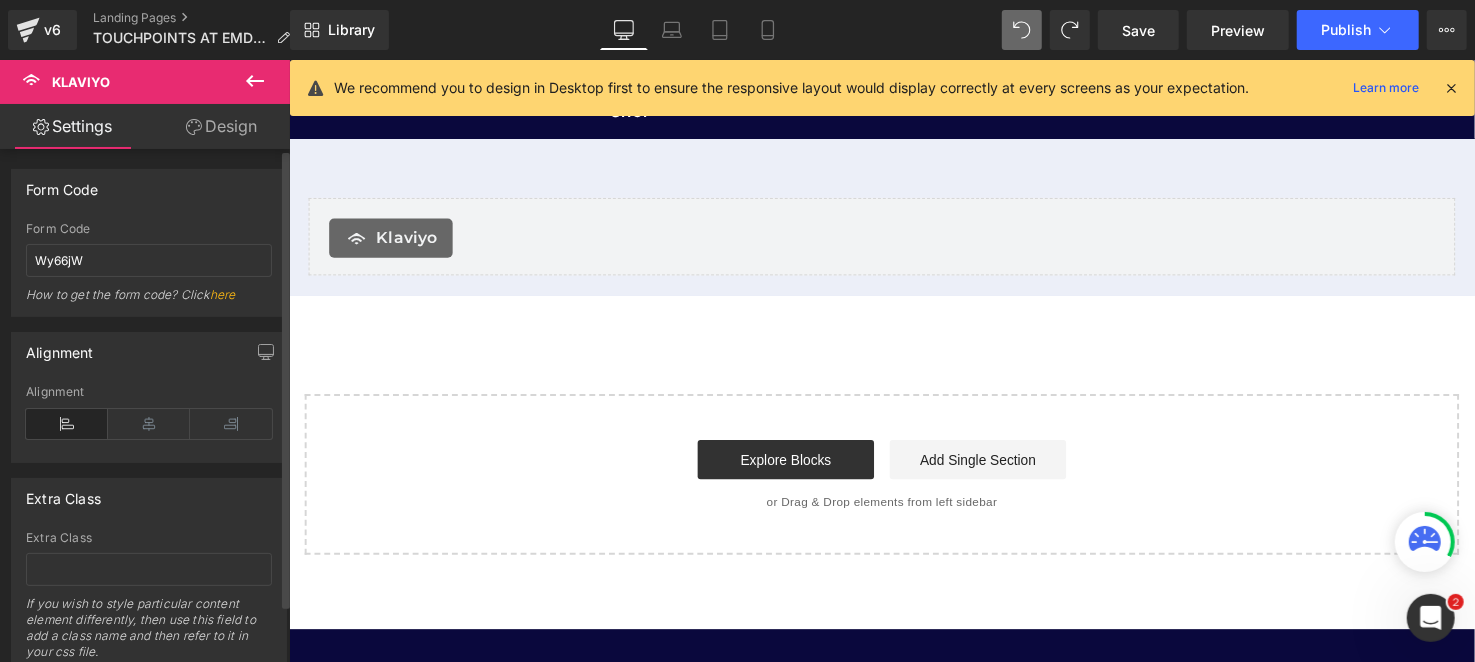 click on "Form Code [ALPHANUMERIC] How to get the form code? Click here" at bounding box center (149, 269) 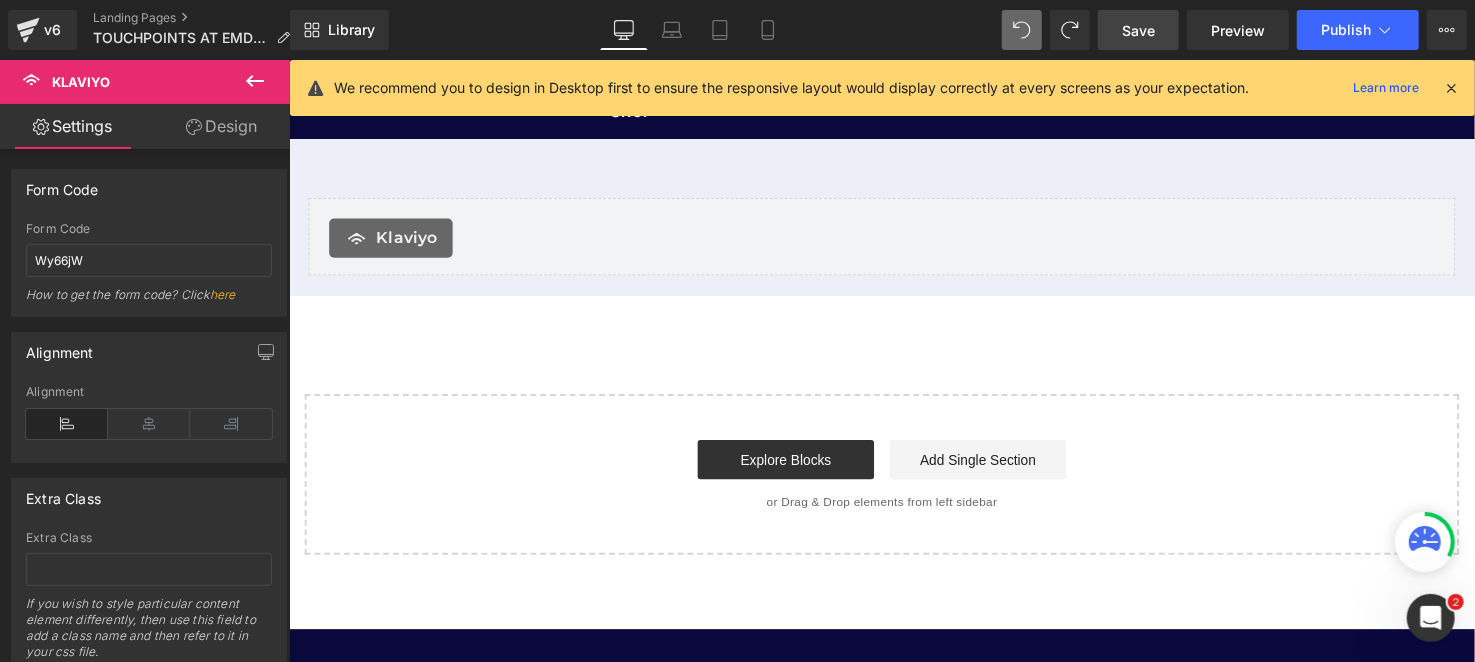 click on "Save" at bounding box center [1138, 30] 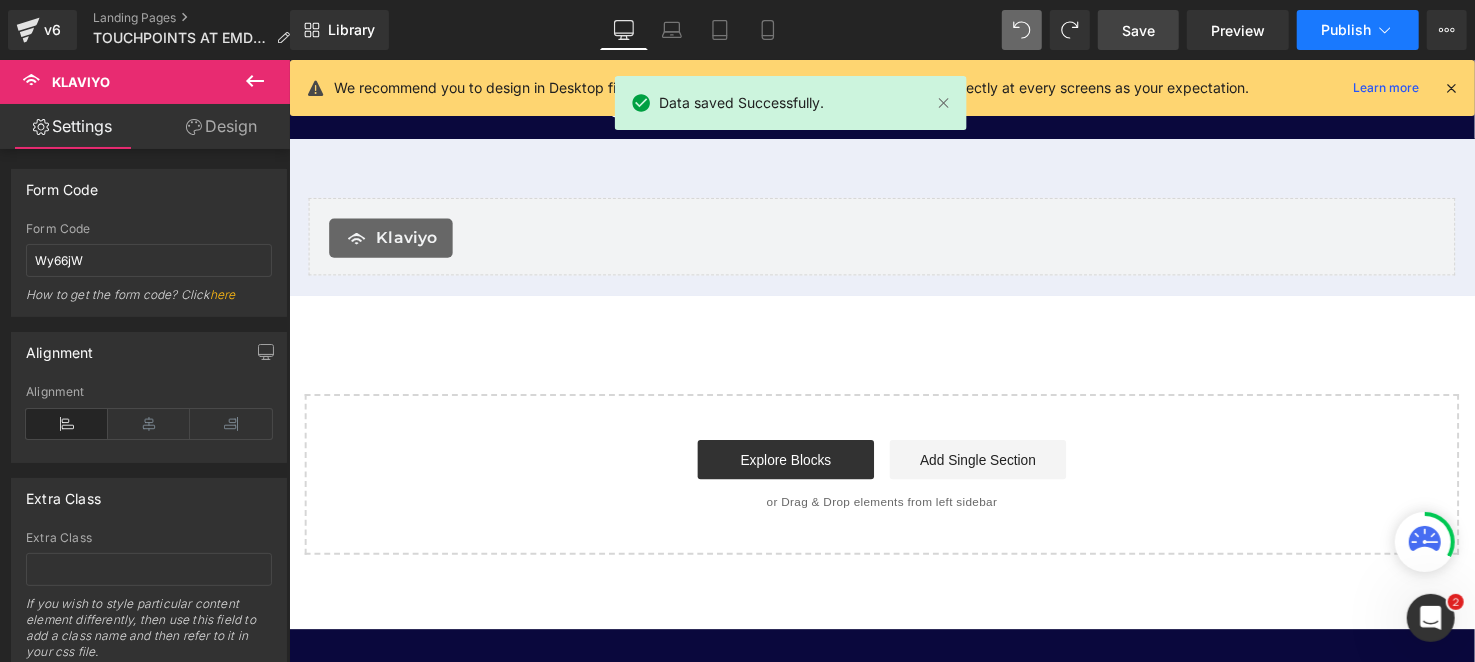 click on "Publish" at bounding box center [1358, 30] 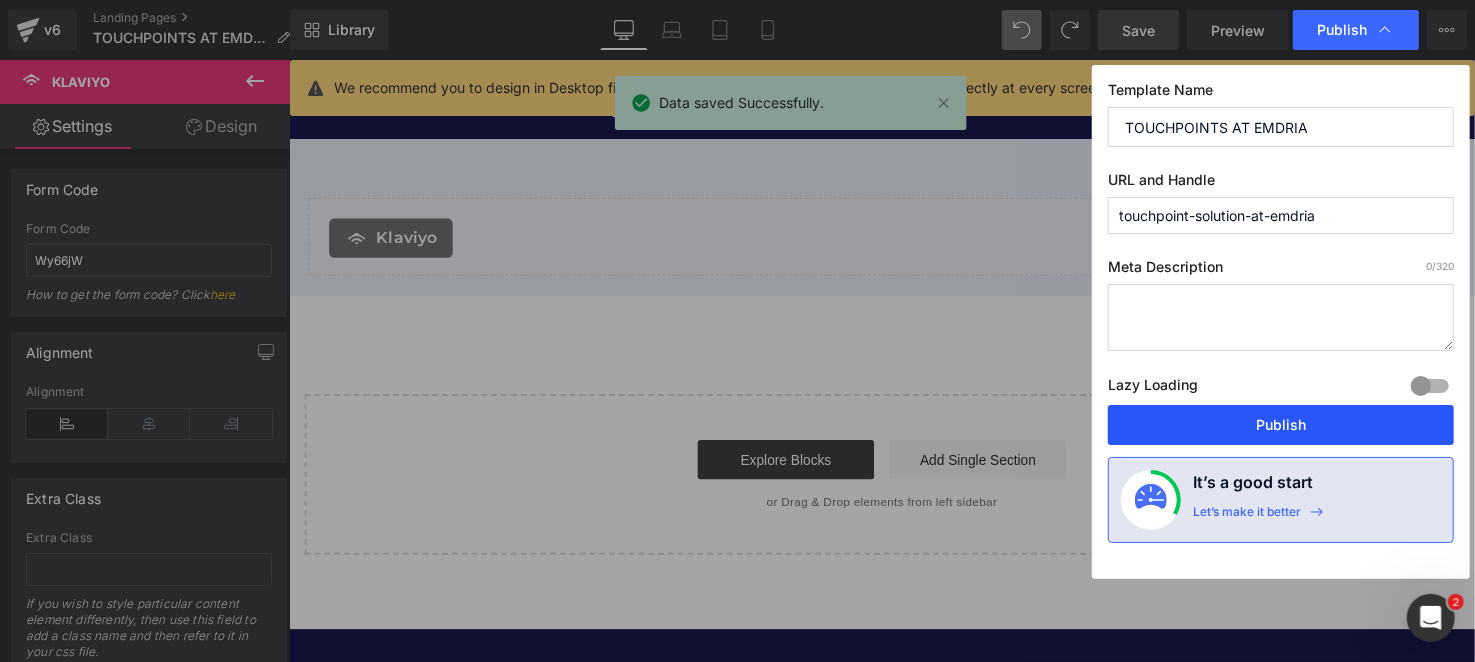 click on "Publish" at bounding box center (1281, 425) 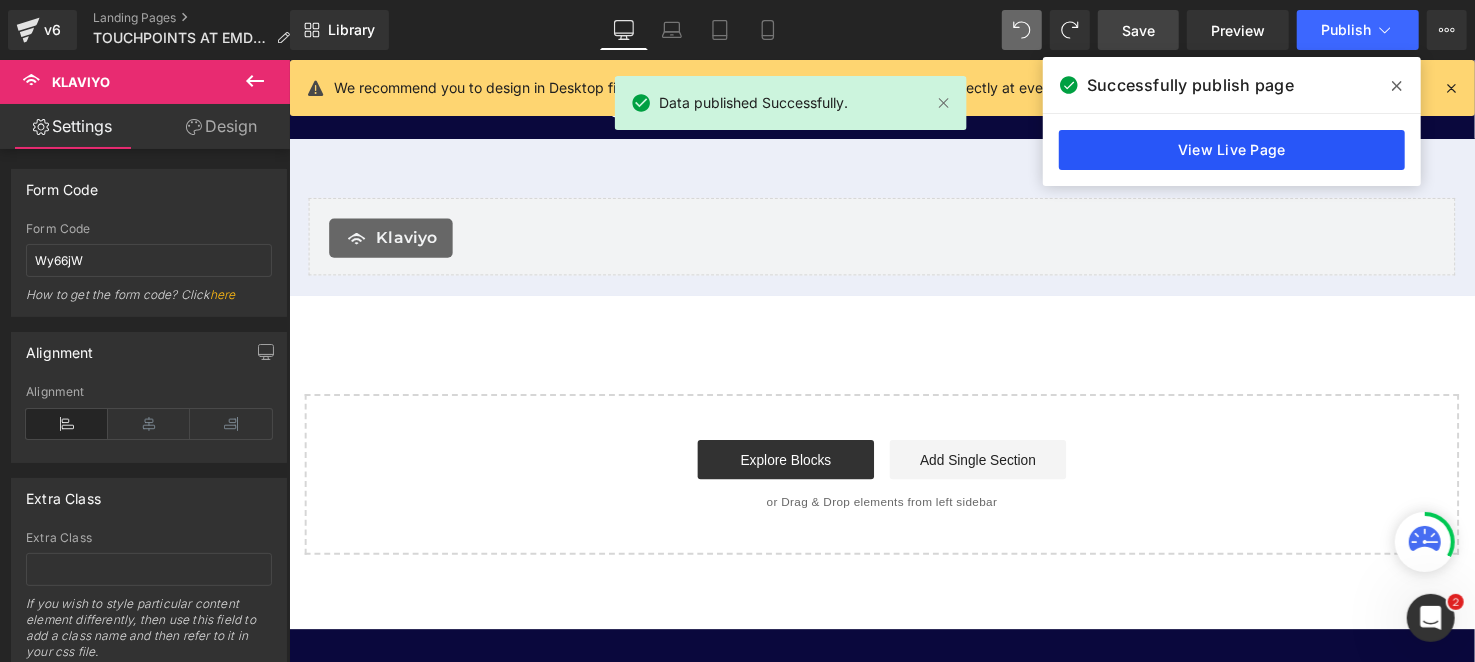 click on "View Live Page" at bounding box center [1232, 150] 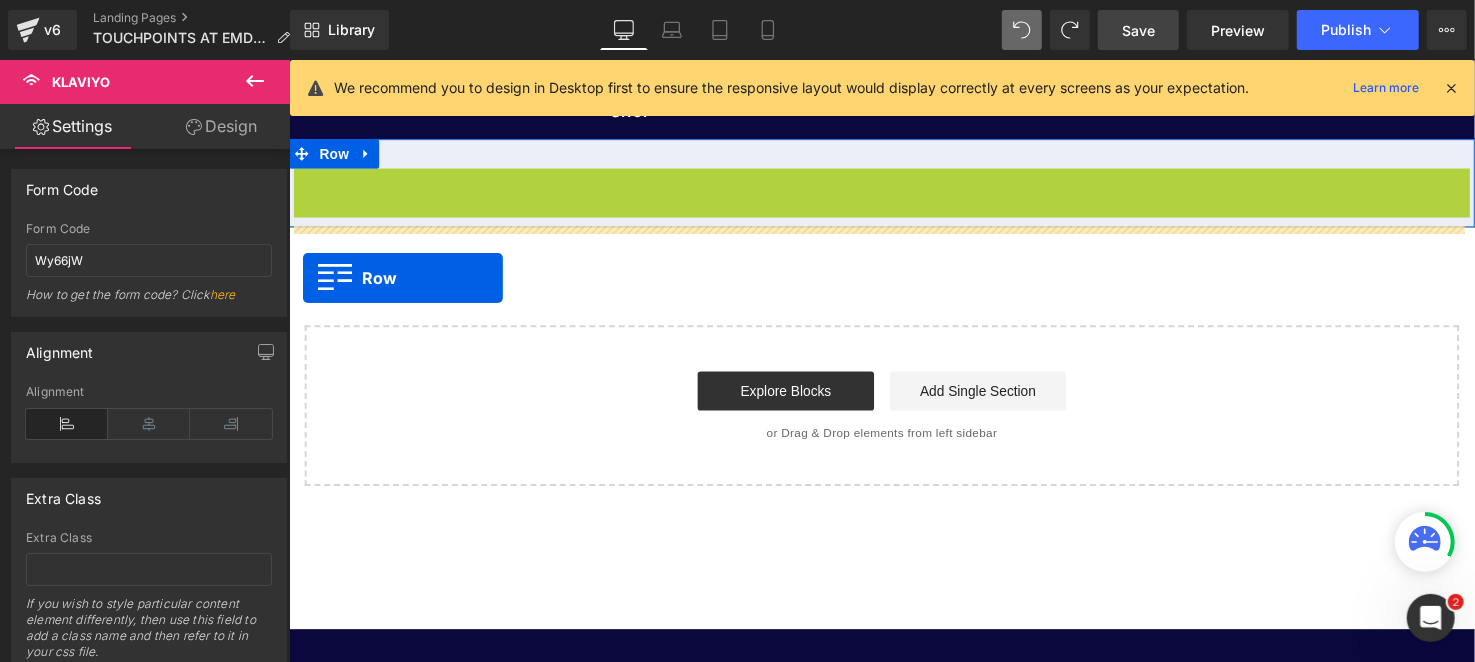 drag, startPoint x: 302, startPoint y: 182, endPoint x: 307, endPoint y: 277, distance: 95.131485 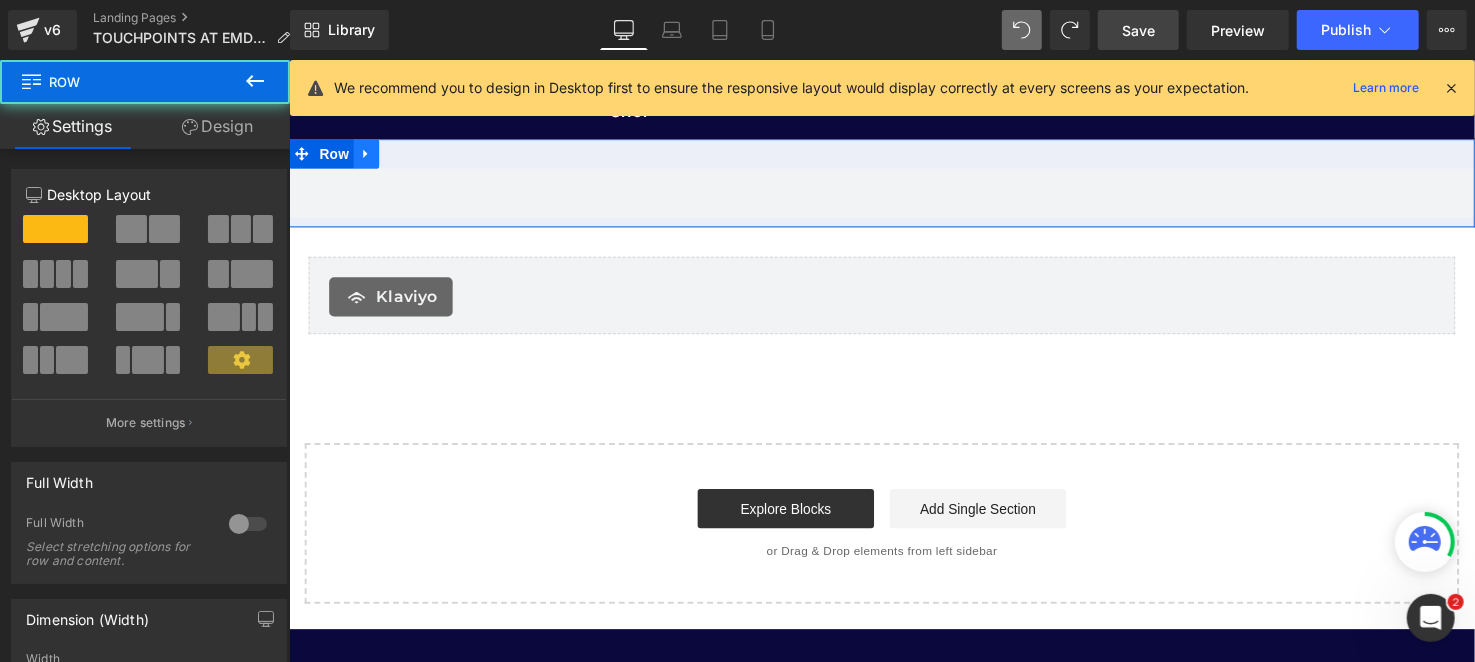 click 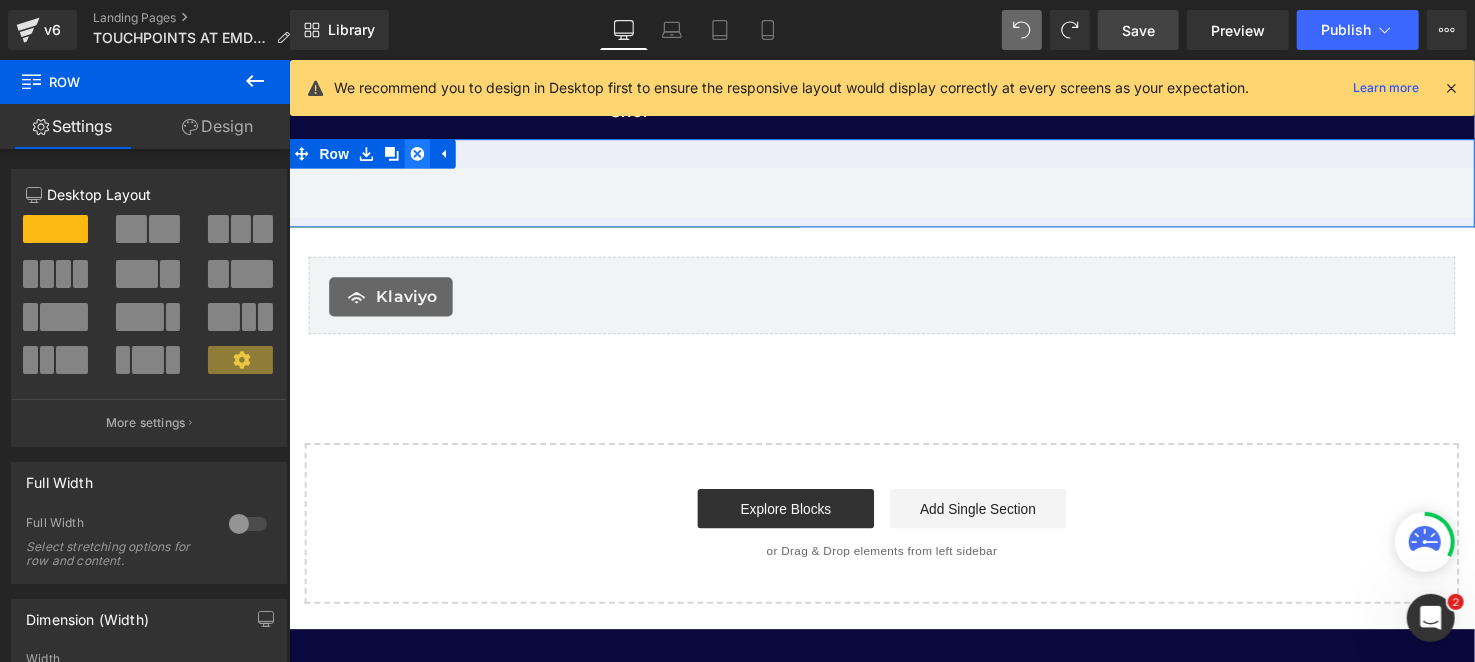click 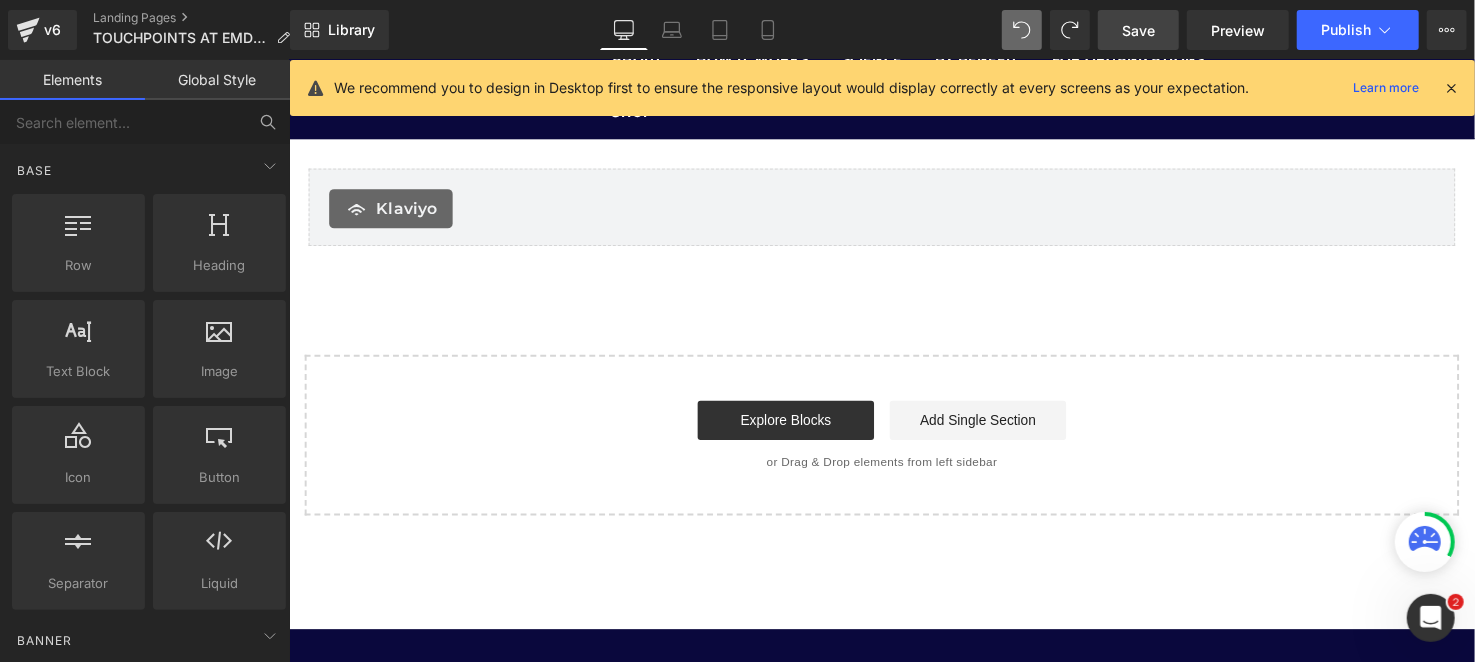 click on "Save" at bounding box center (1138, 30) 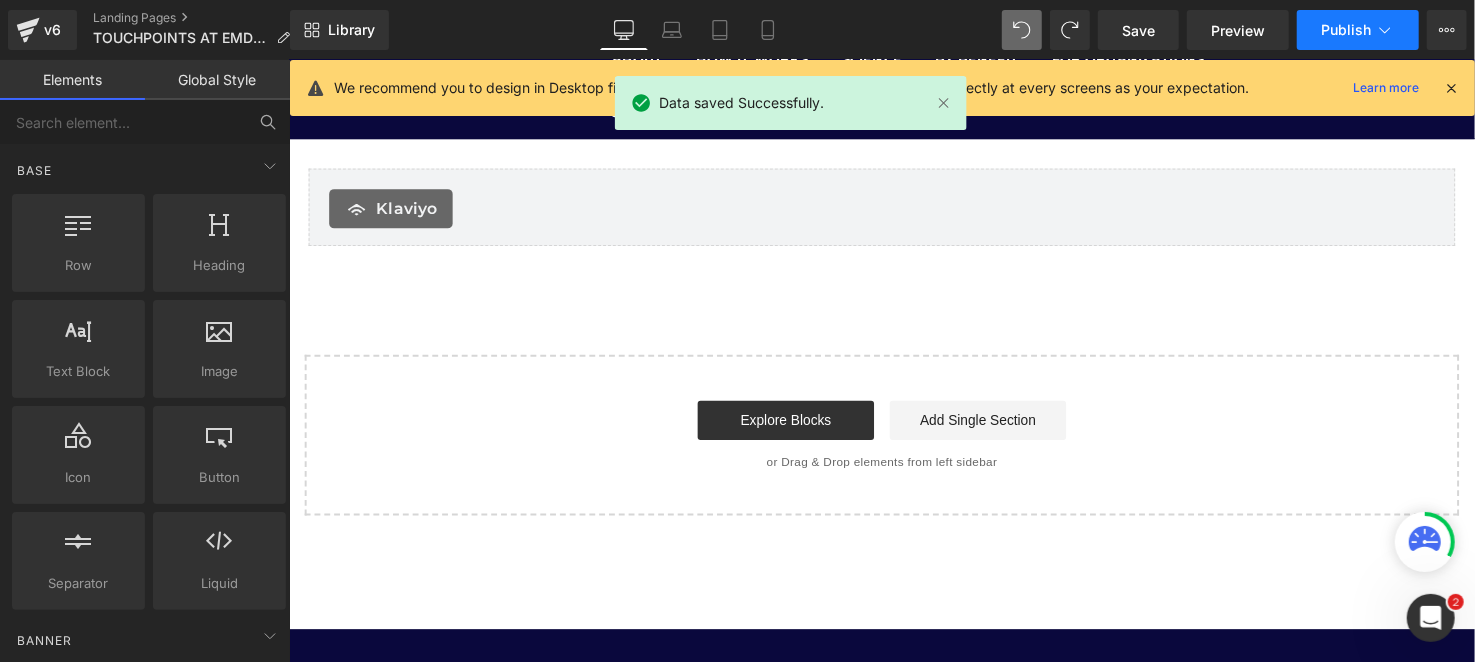 click on "Publish" at bounding box center [1358, 30] 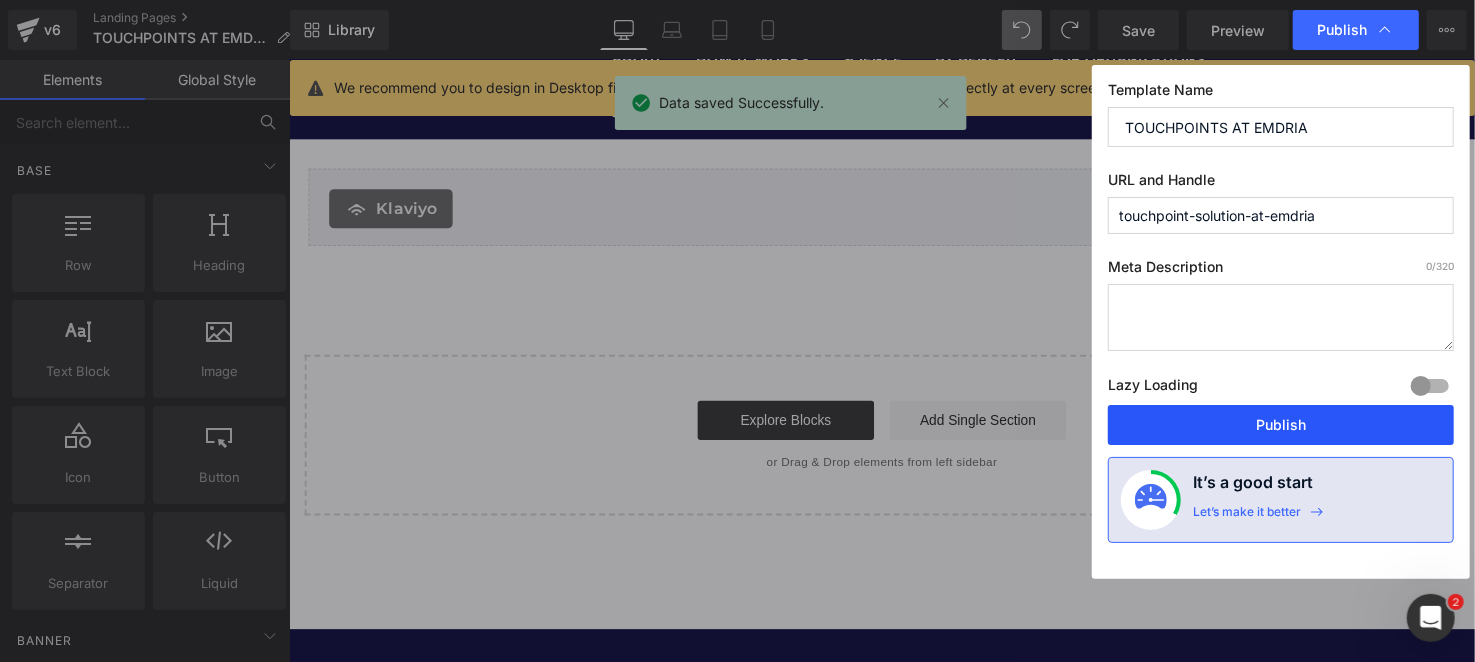 click on "Publish" at bounding box center (1281, 425) 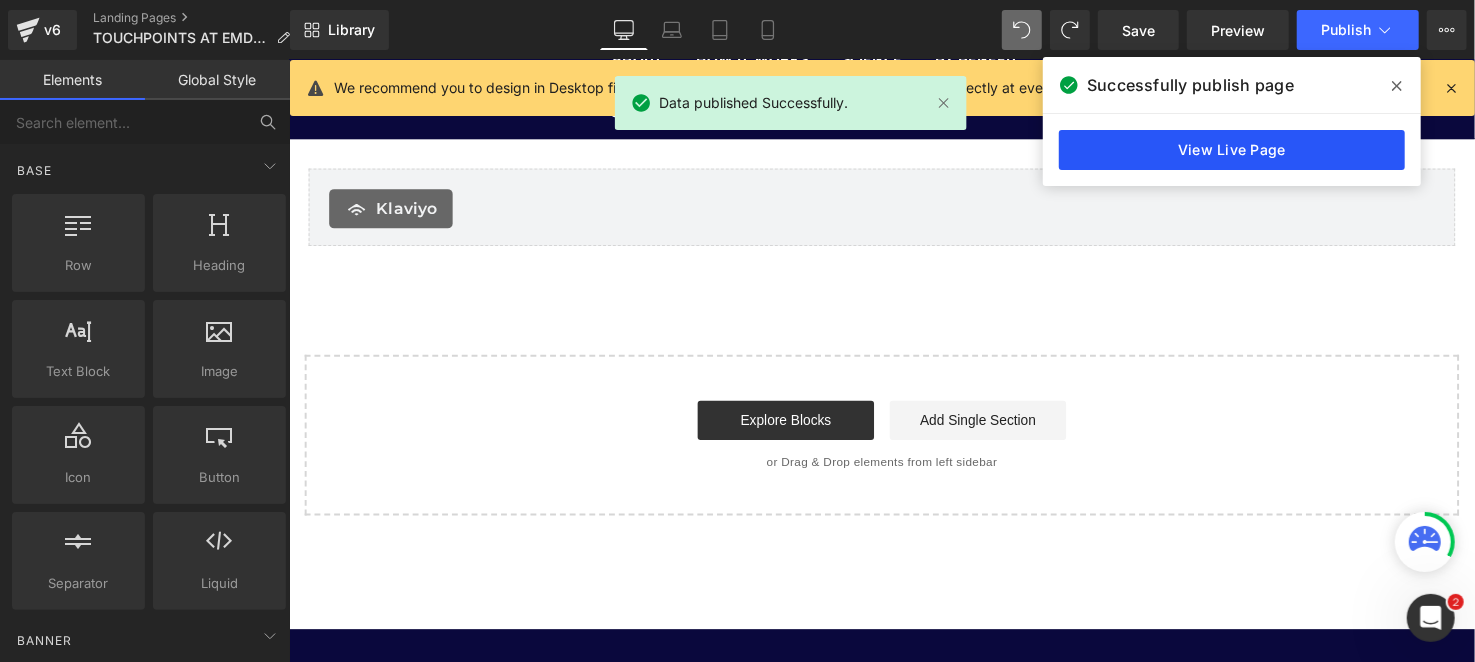 click on "View Live Page" at bounding box center [1232, 150] 